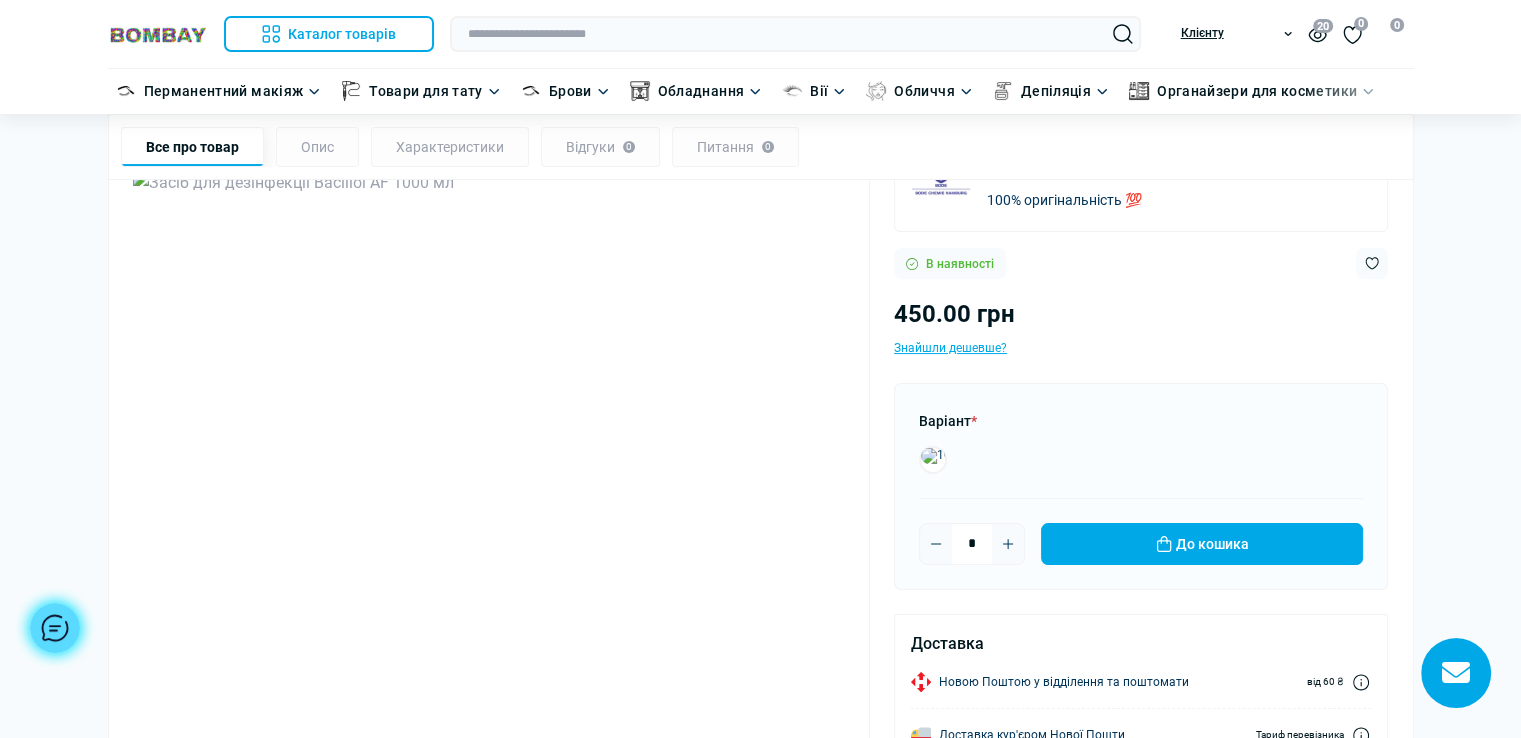 scroll, scrollTop: 200, scrollLeft: 0, axis: vertical 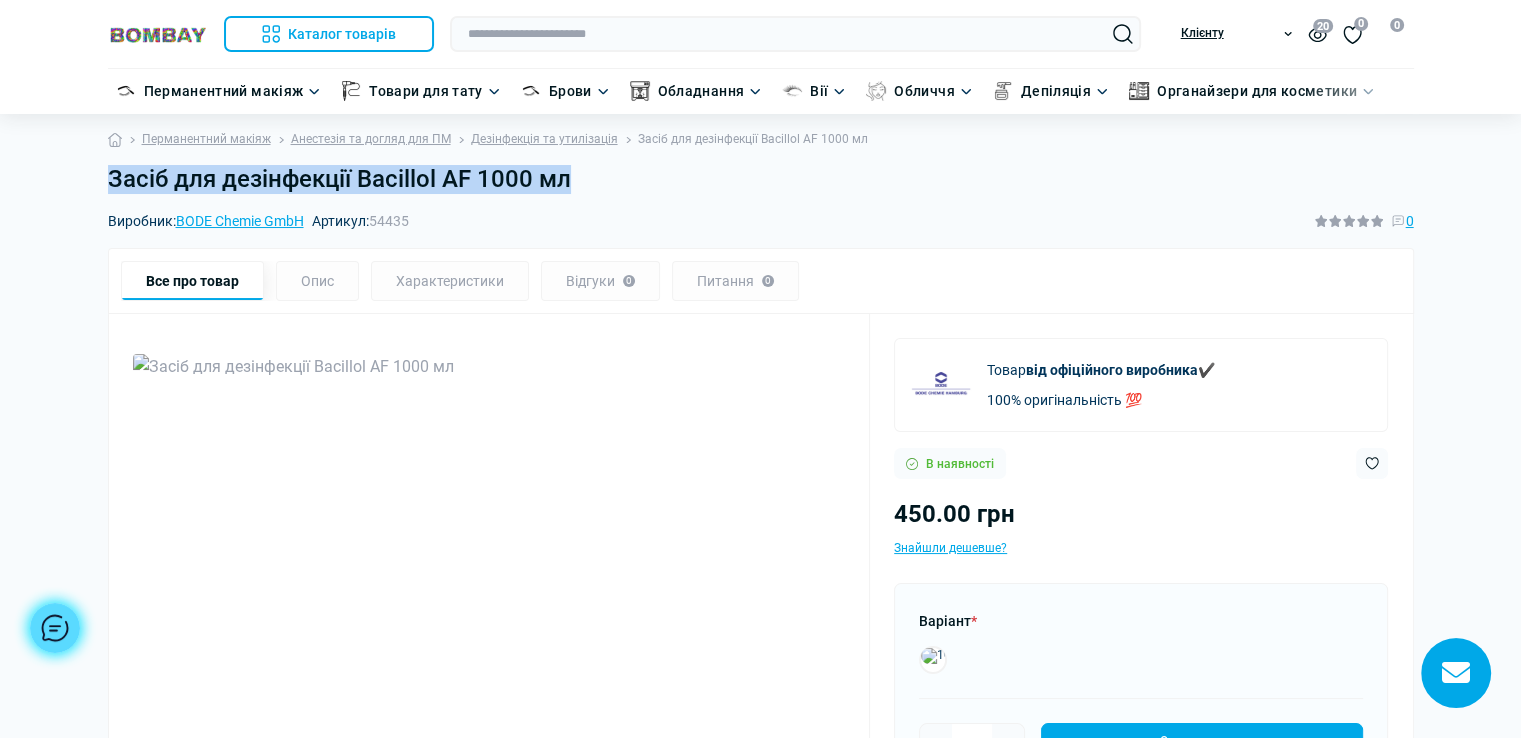 click on "Засіб для дезінфекції Bacillol AF 1000 мл" at bounding box center [761, 179] 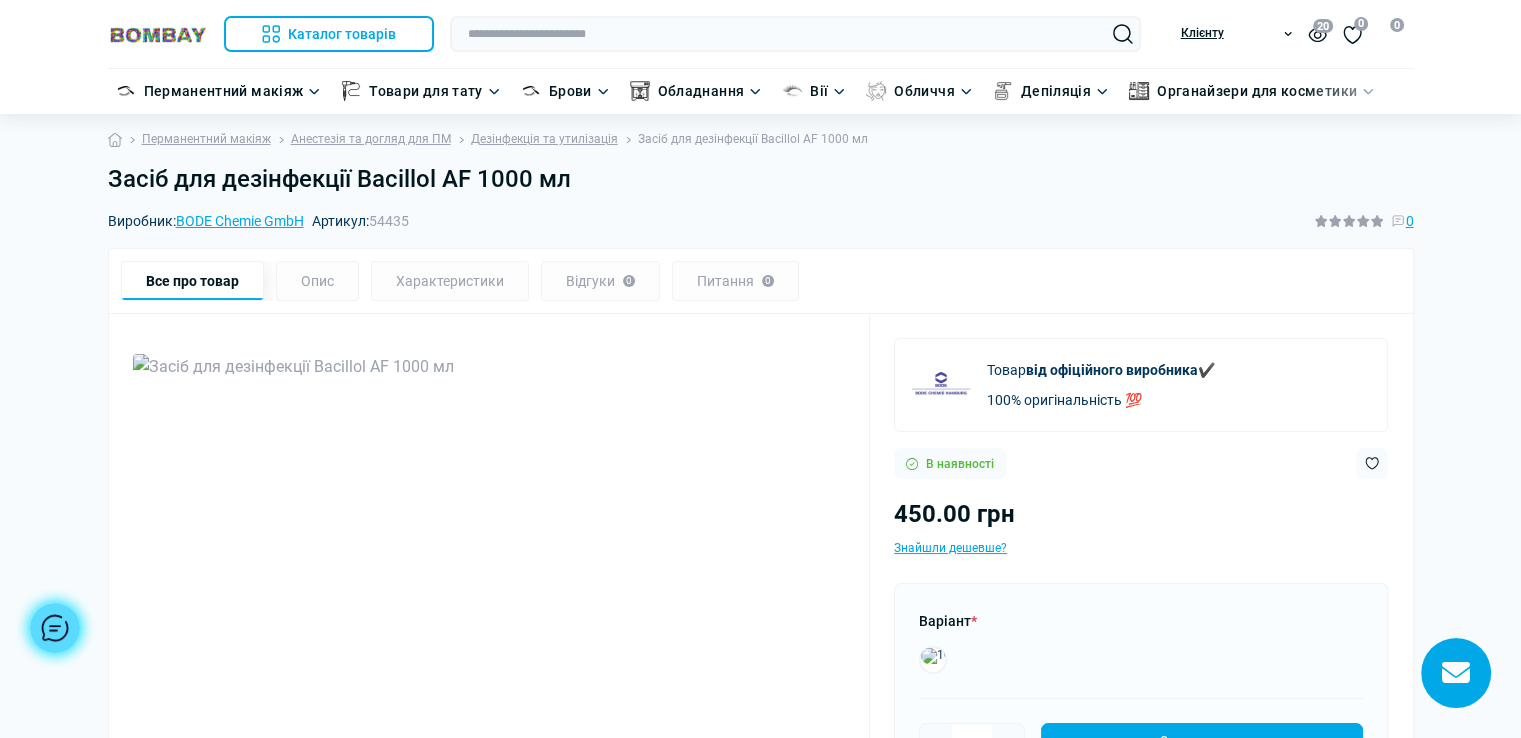 click on "Засіб для дезінфекції Bacillol AF 1000 мл" at bounding box center [761, 179] 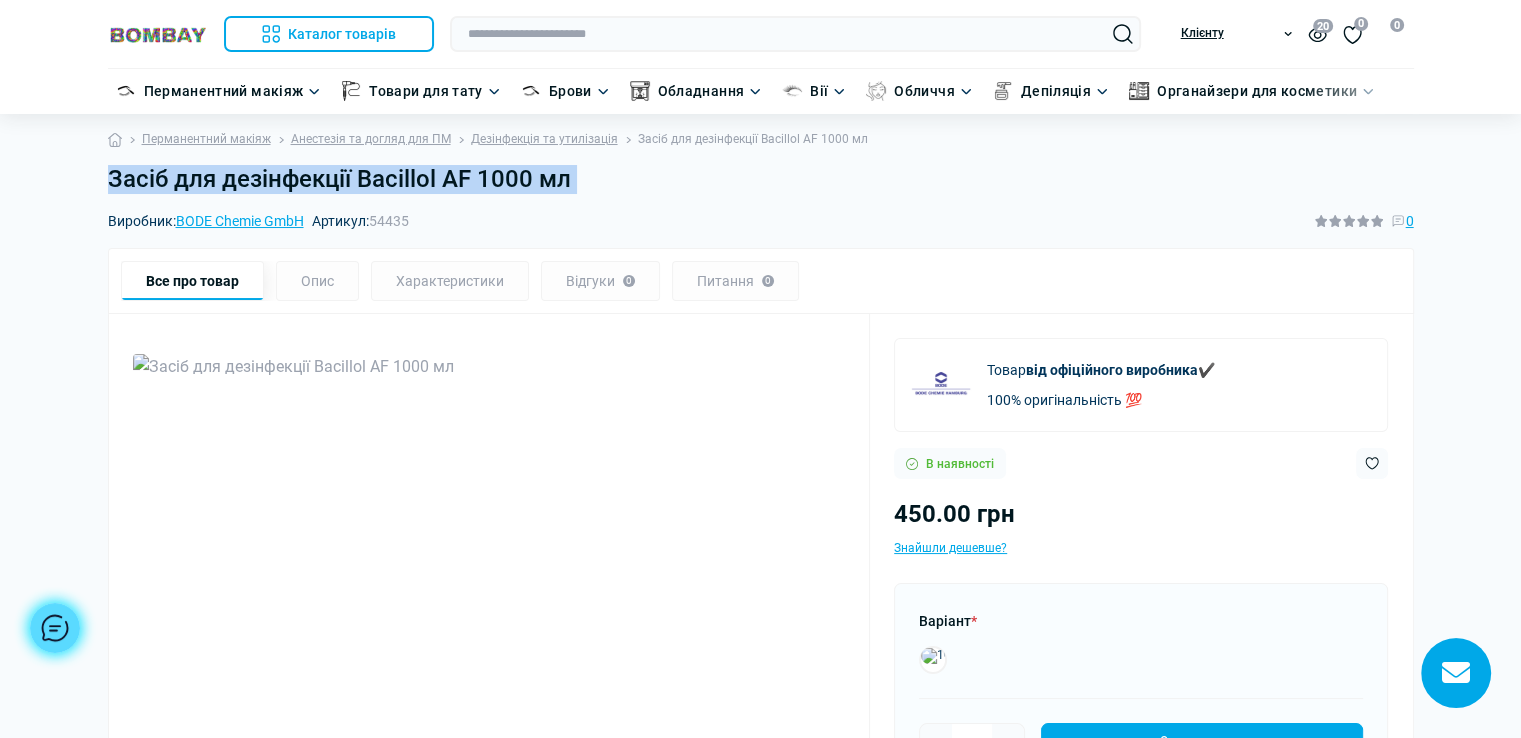 click on "Засіб для дезінфекції Bacillol AF 1000 мл" at bounding box center [761, 179] 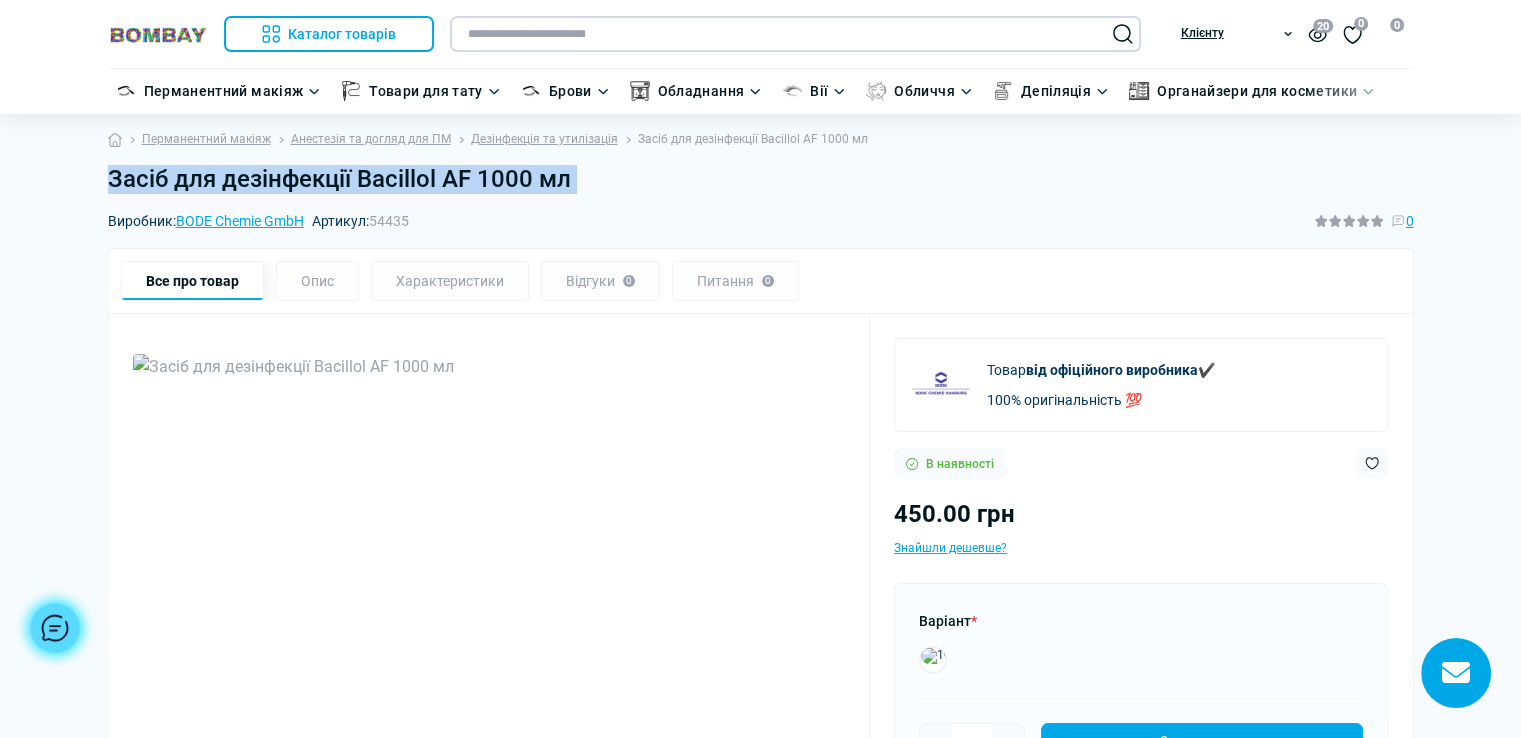 click at bounding box center [795, 34] 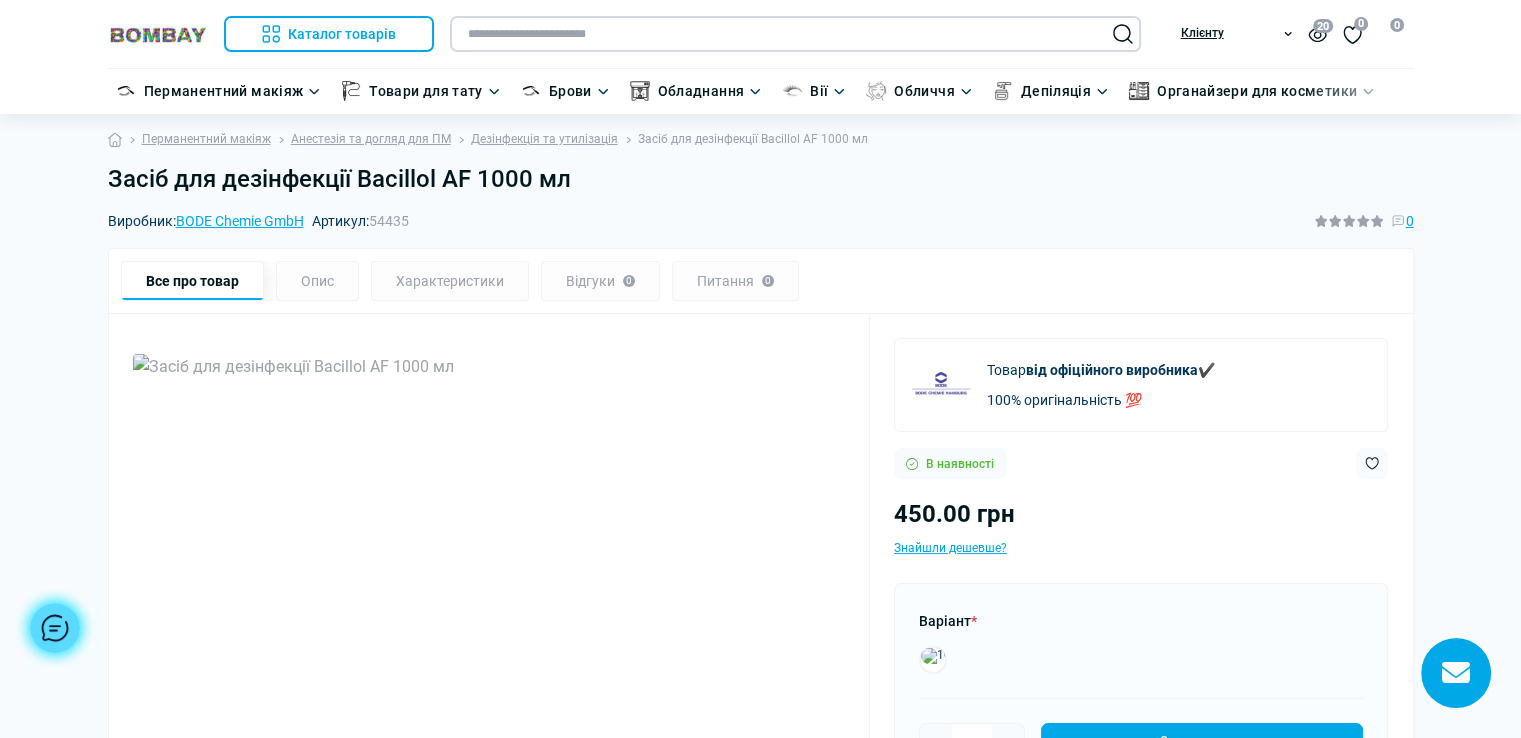 paste on "**********" 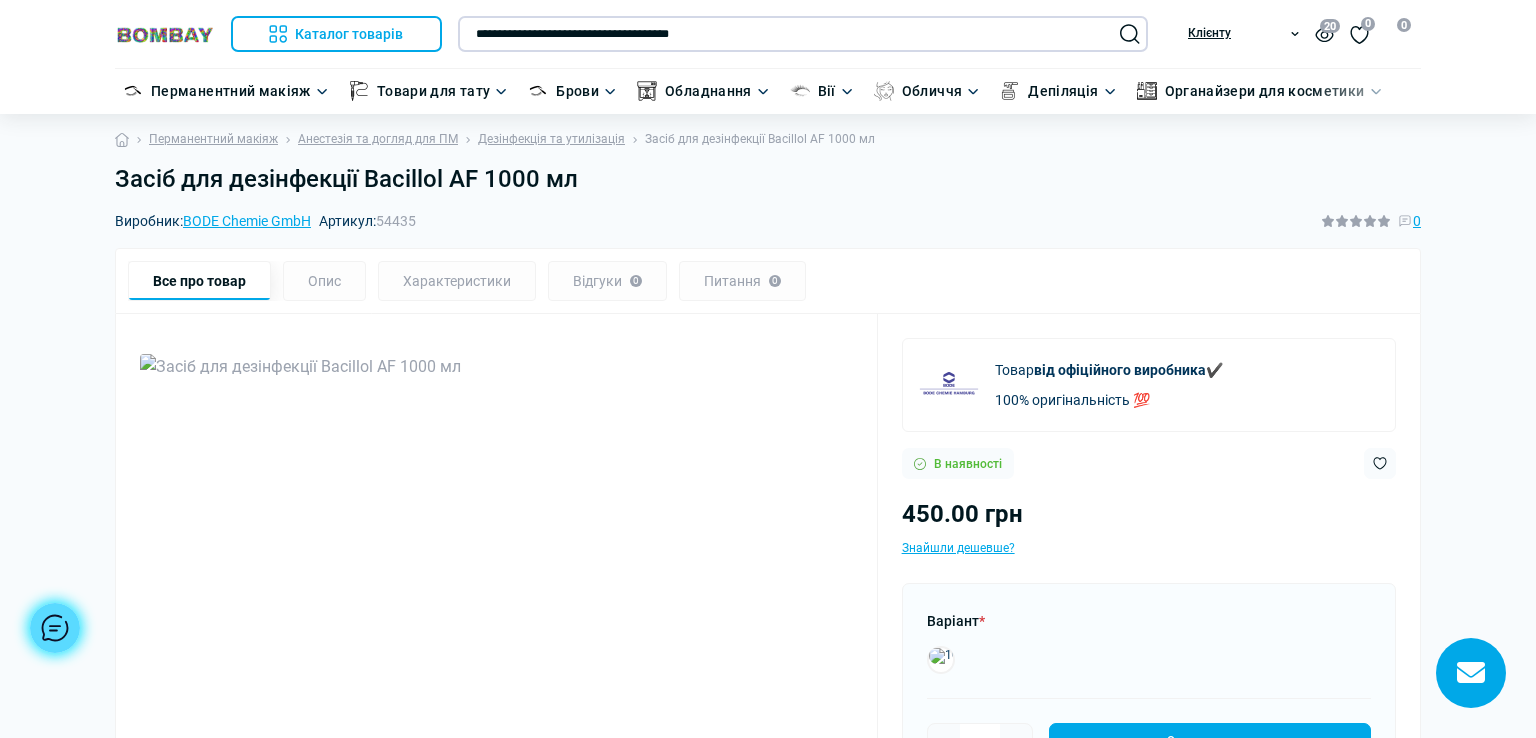 type on "**********" 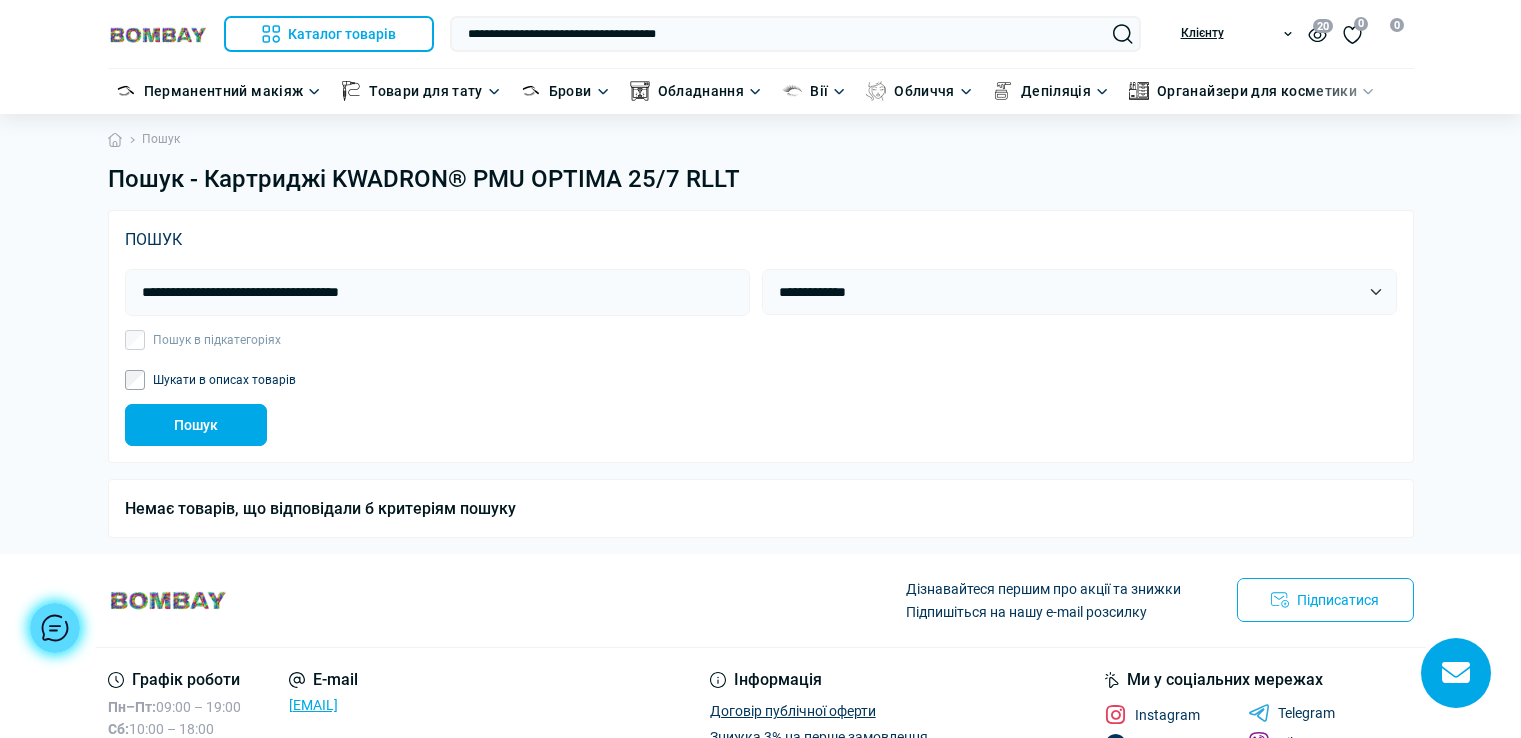 scroll, scrollTop: 0, scrollLeft: 0, axis: both 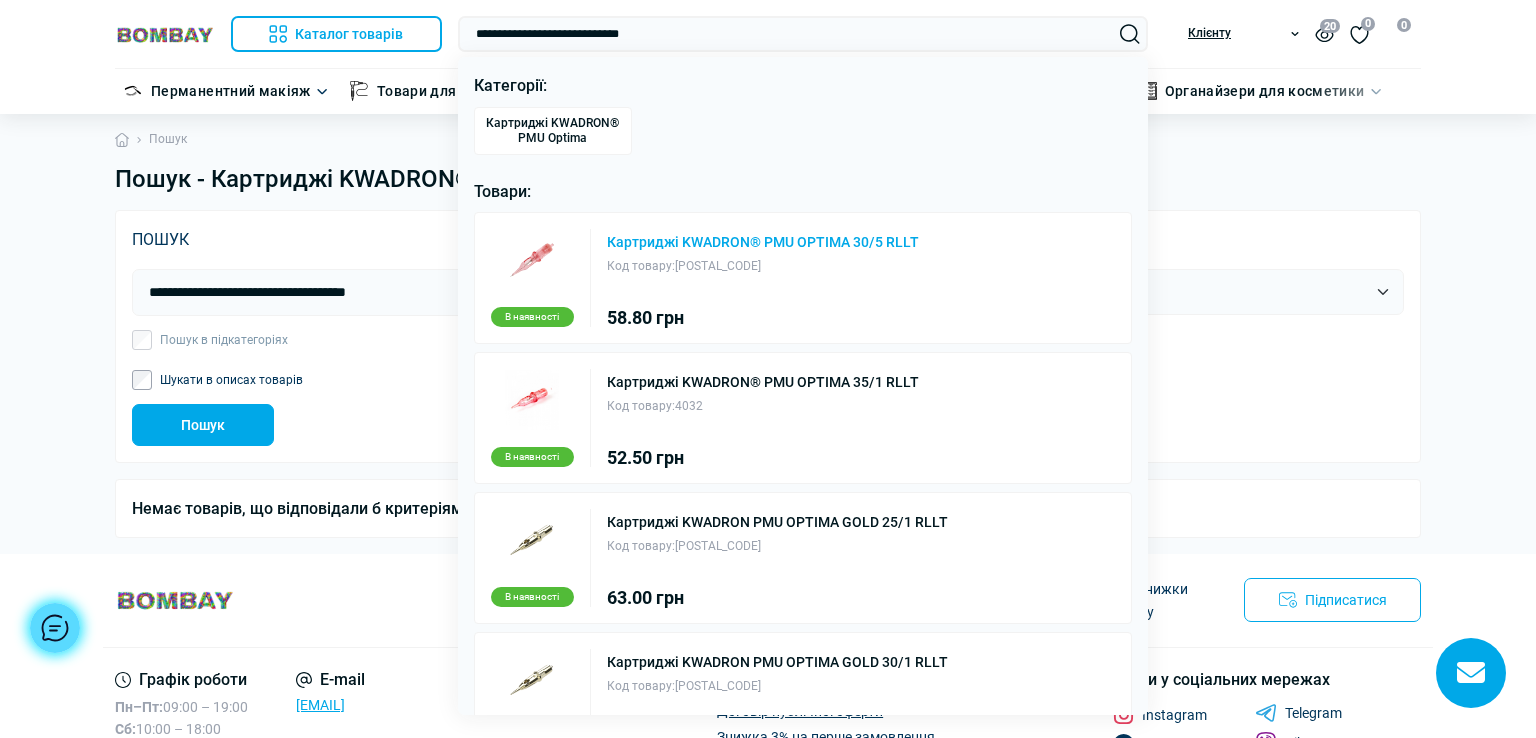 type on "**********" 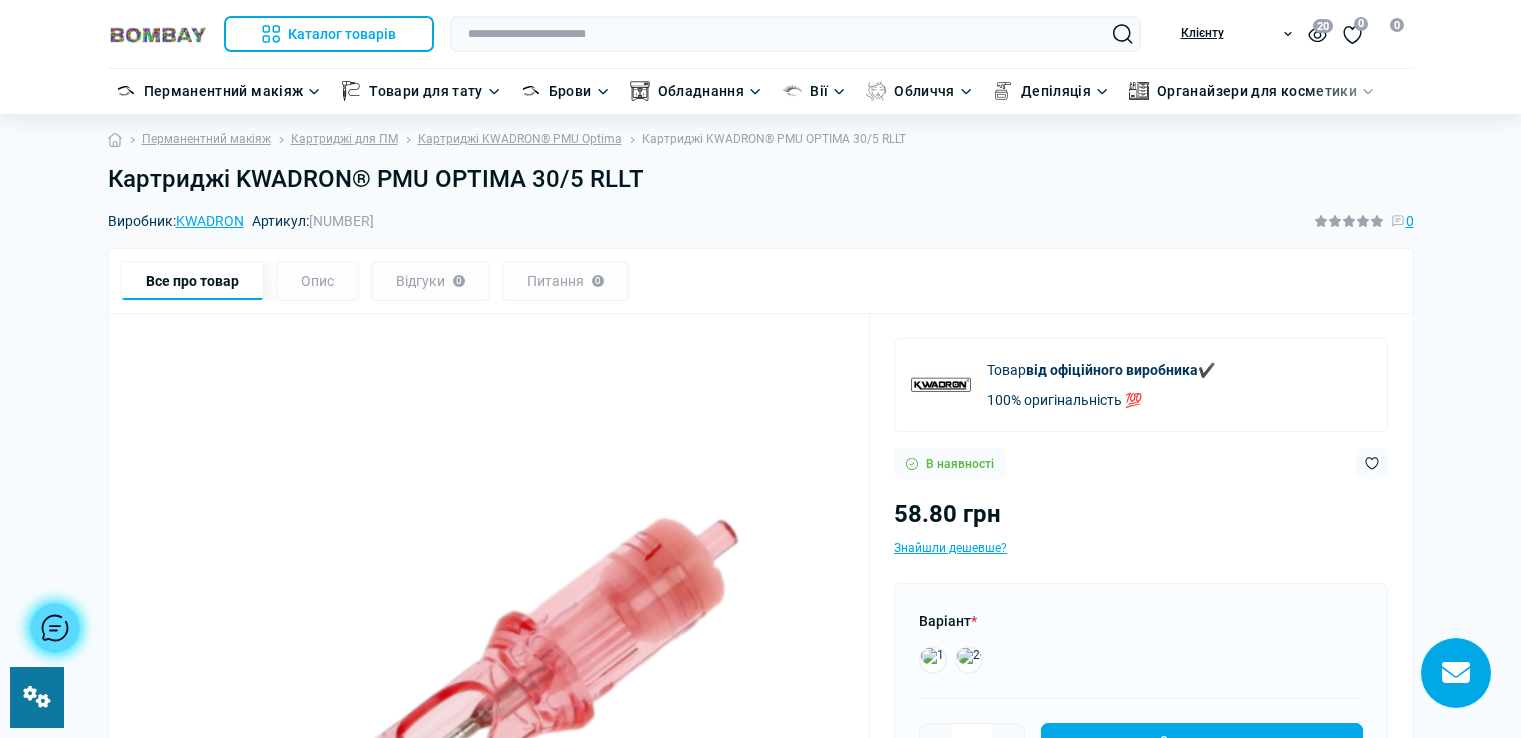 click at bounding box center (969, 660) 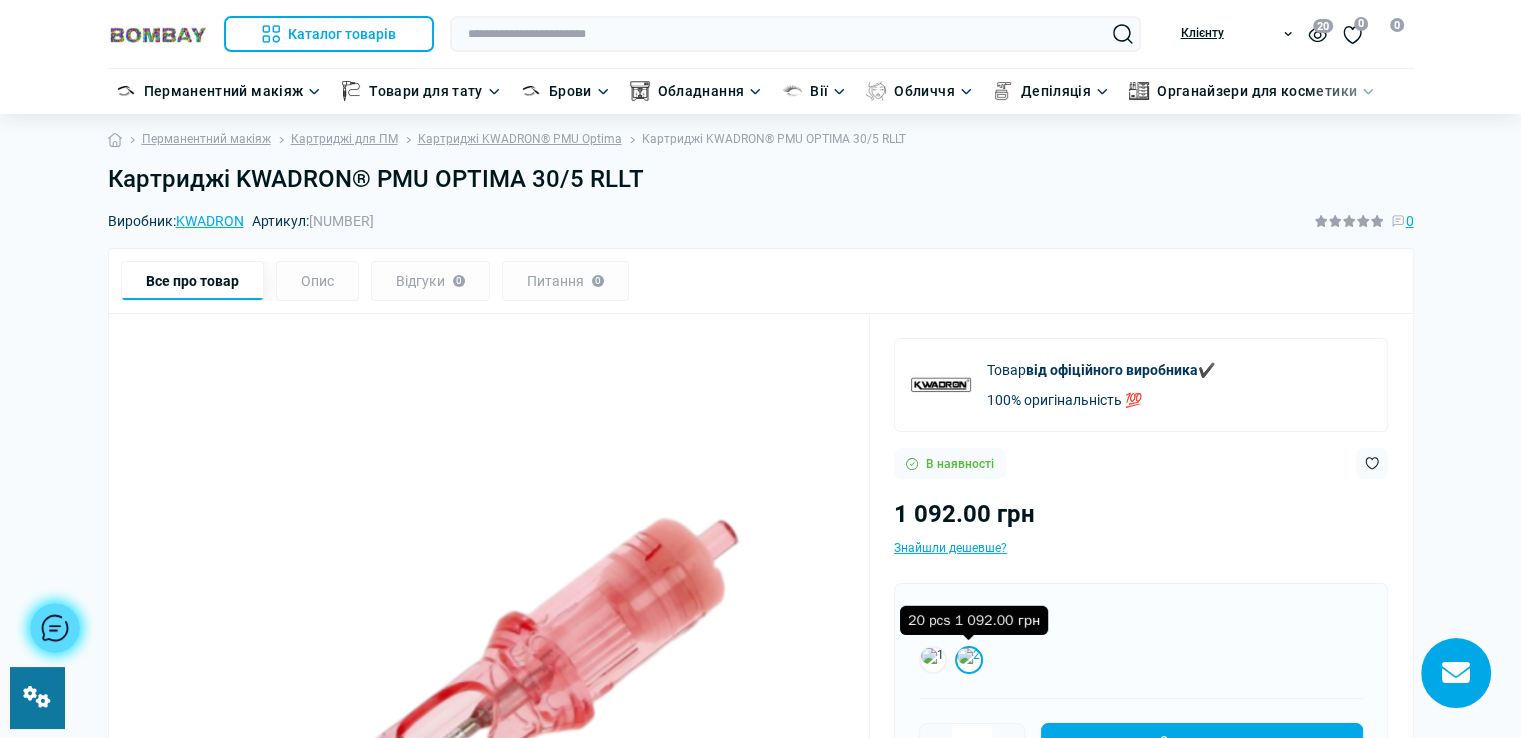 scroll, scrollTop: 0, scrollLeft: 0, axis: both 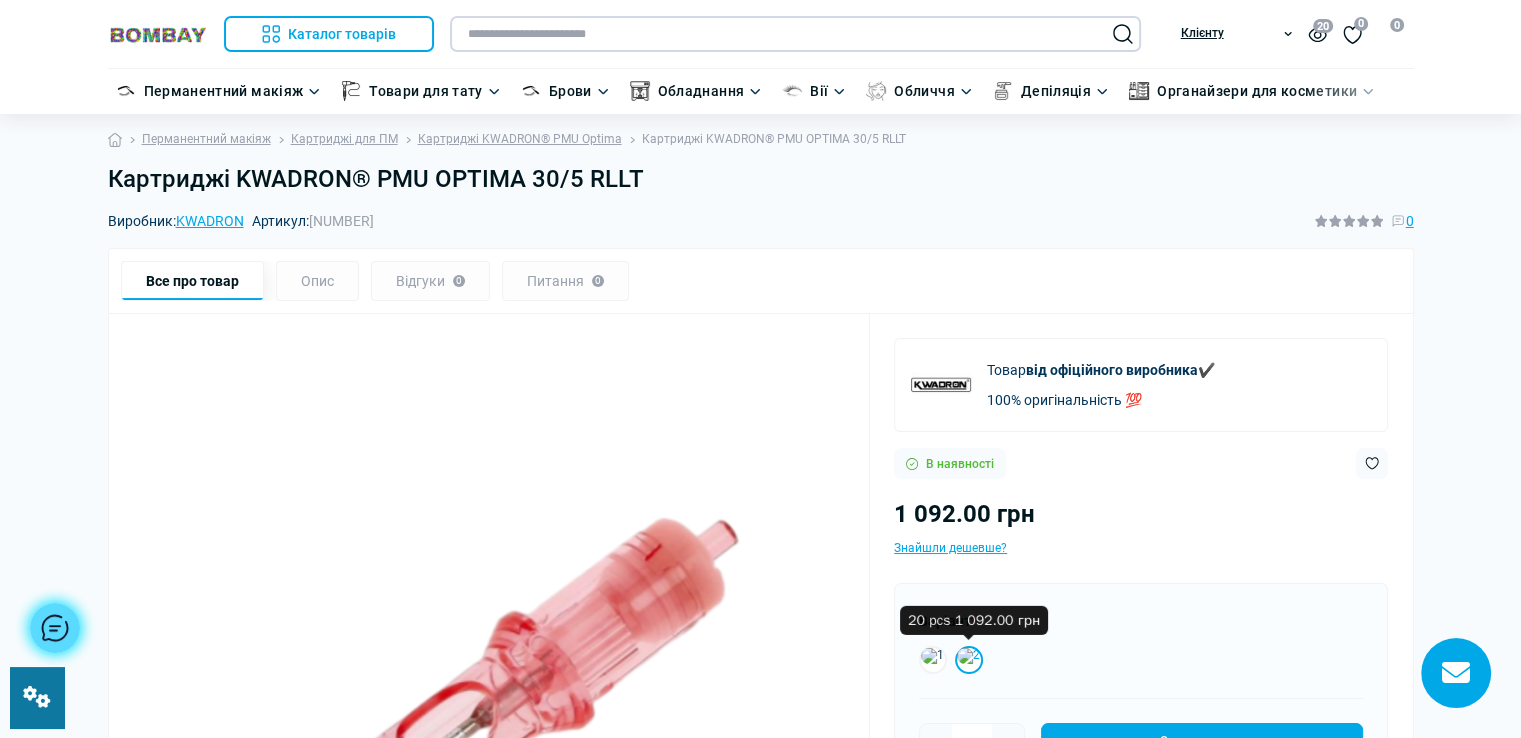 click at bounding box center (795, 34) 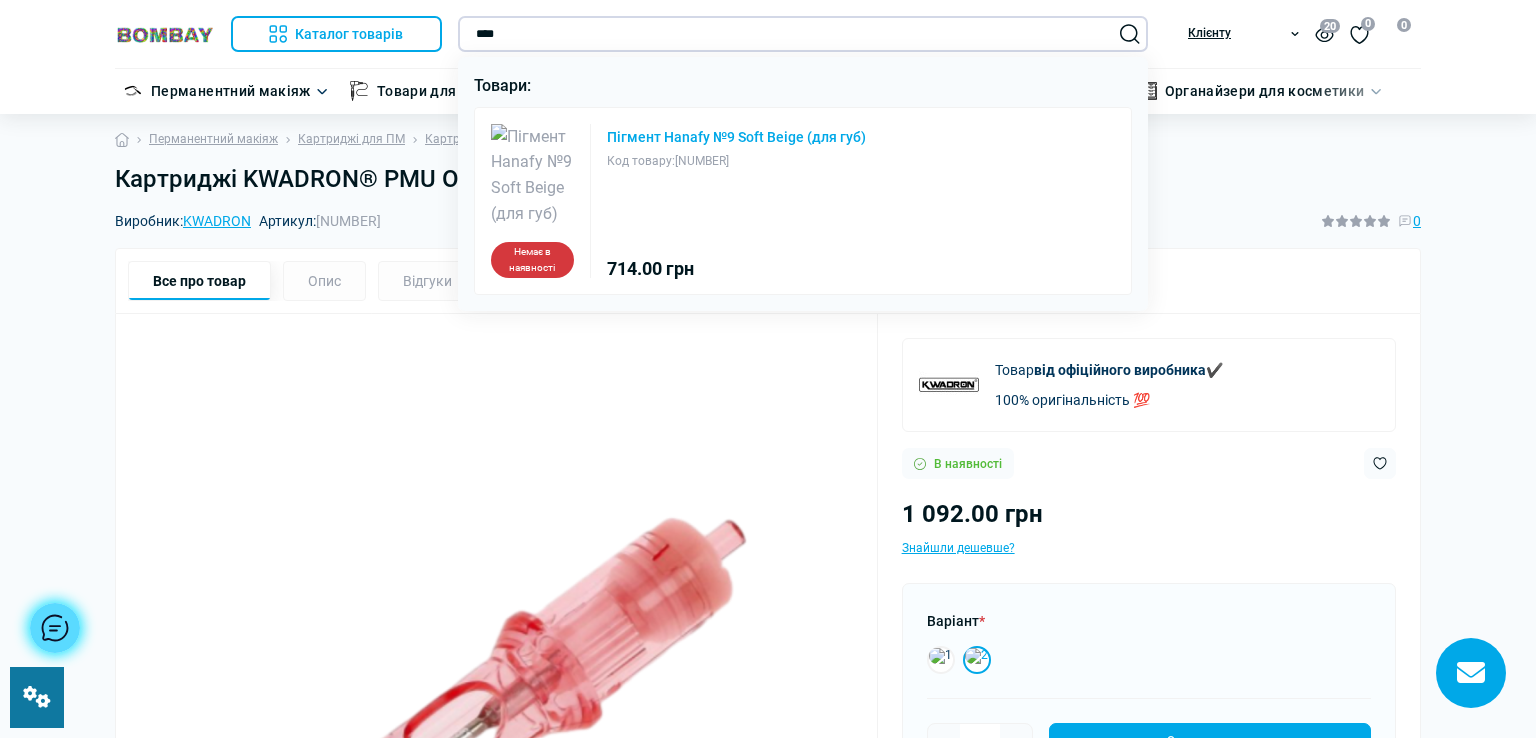 type on "****" 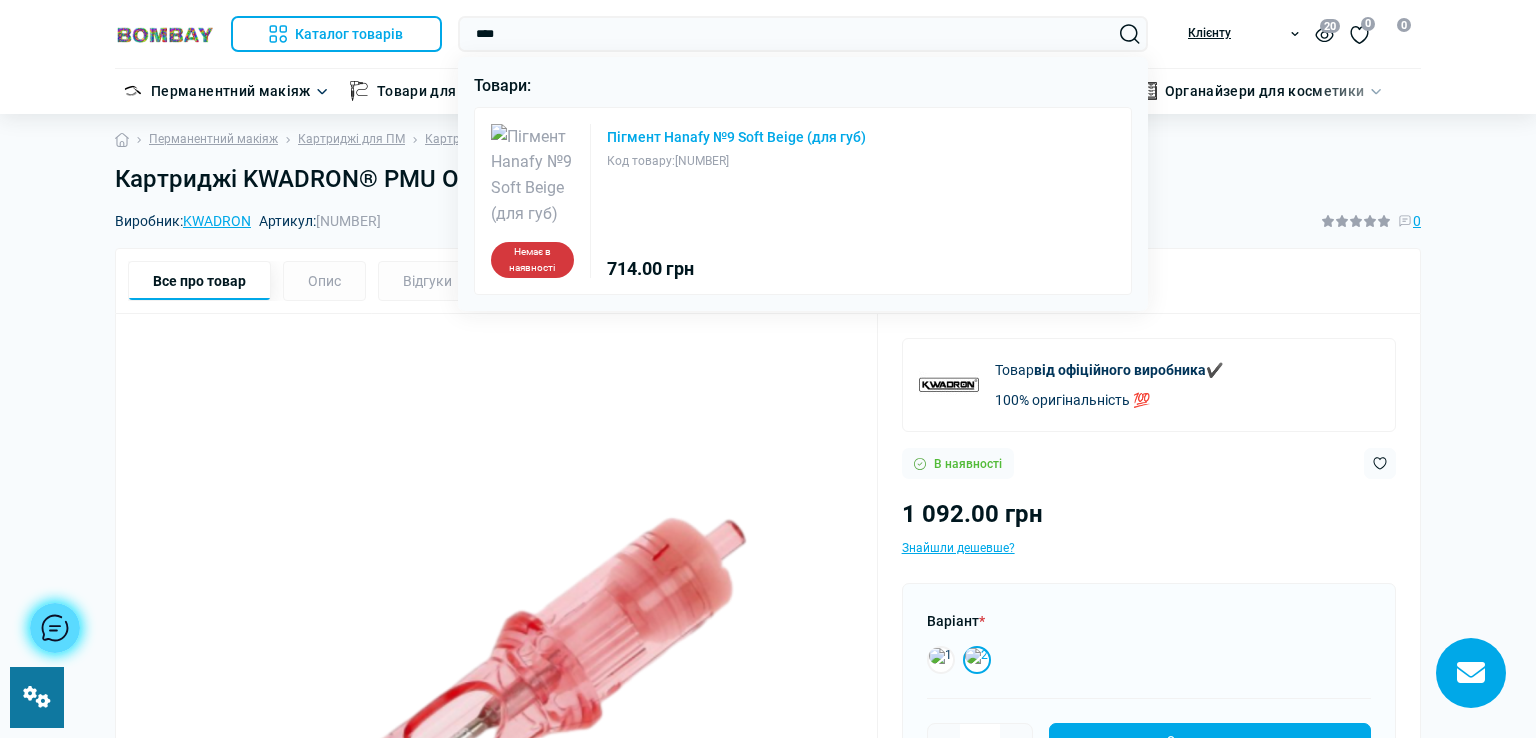 click on "Пігмент Hanafy №9 Soft Beige (для губ)" at bounding box center (736, 137) 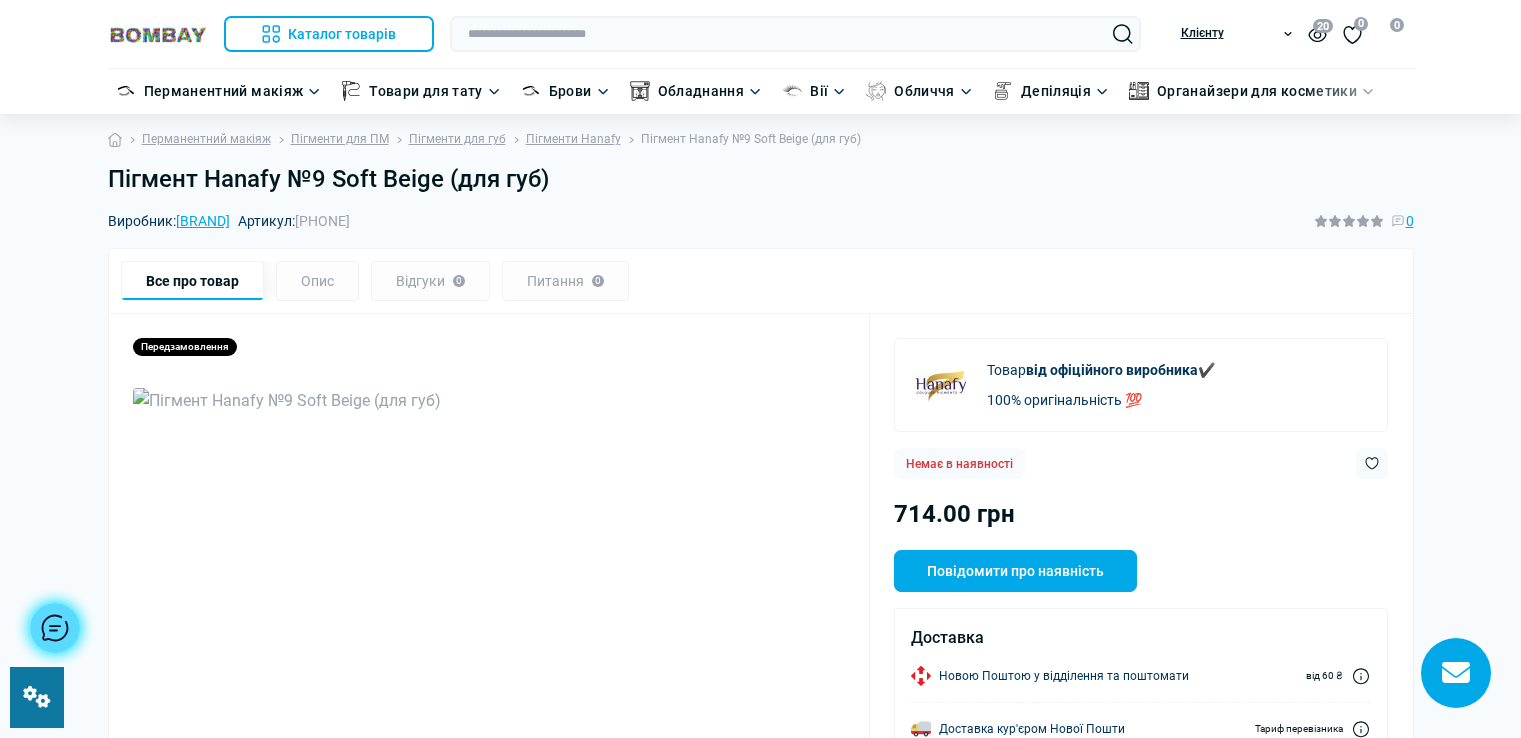 scroll, scrollTop: 0, scrollLeft: 0, axis: both 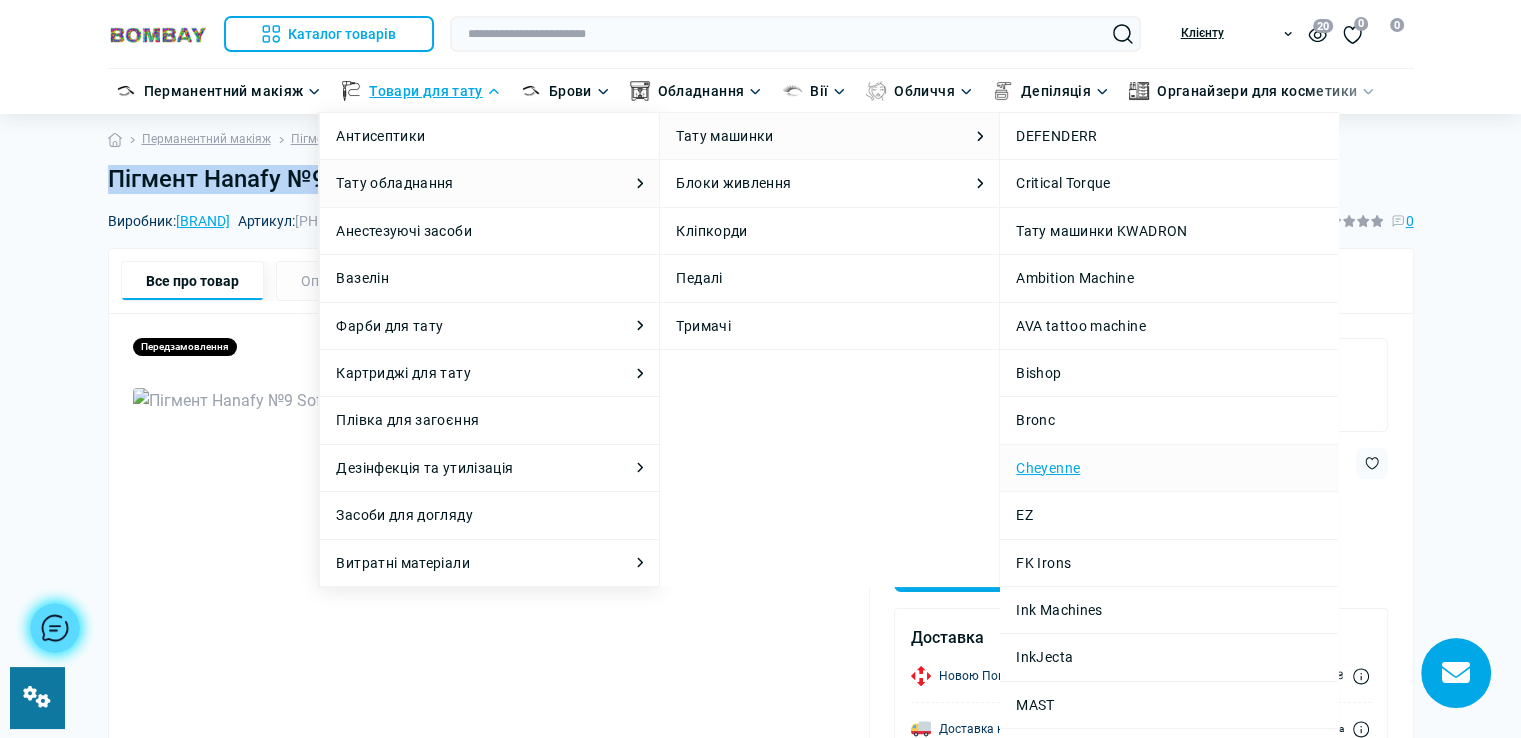 click on "Cheyenne" at bounding box center [1169, 468] 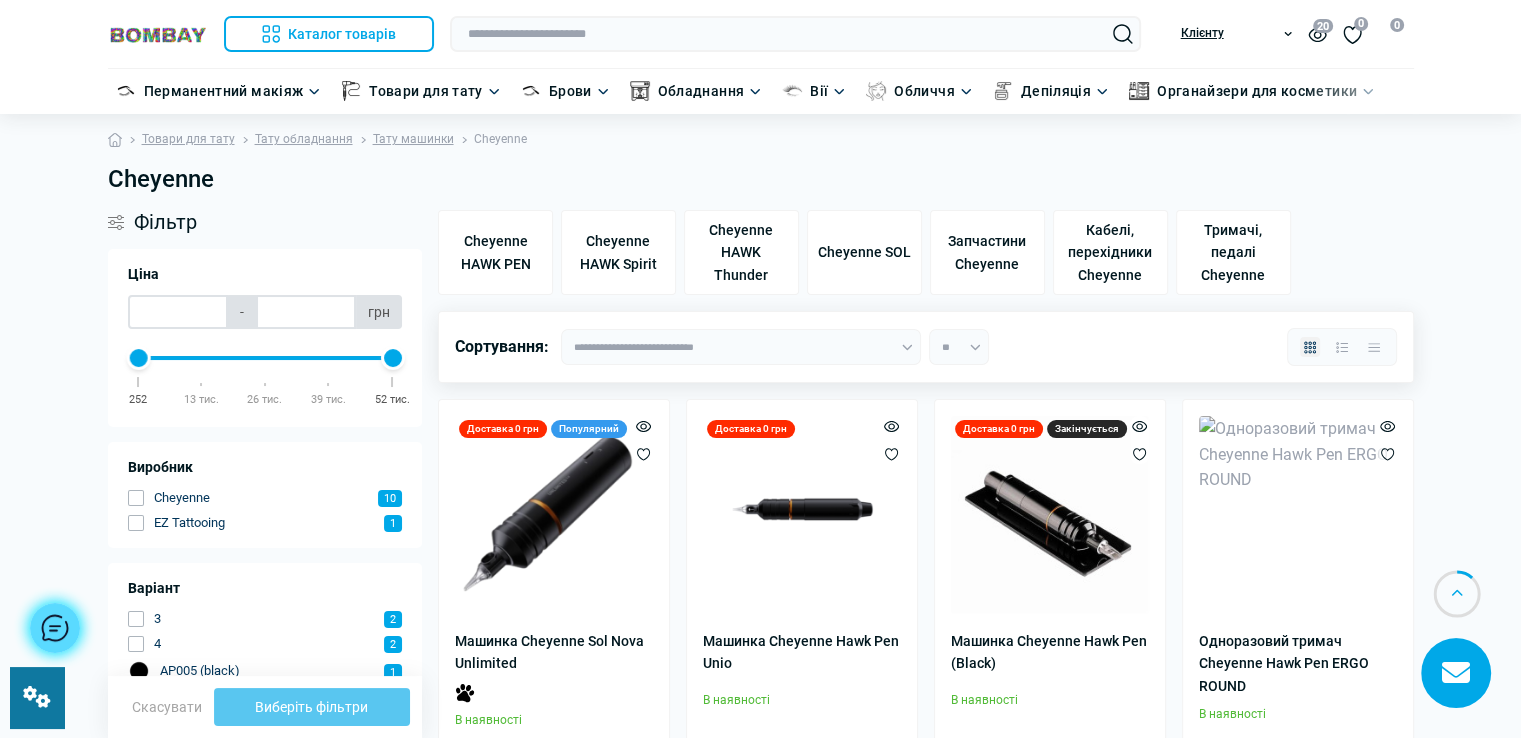scroll, scrollTop: 500, scrollLeft: 0, axis: vertical 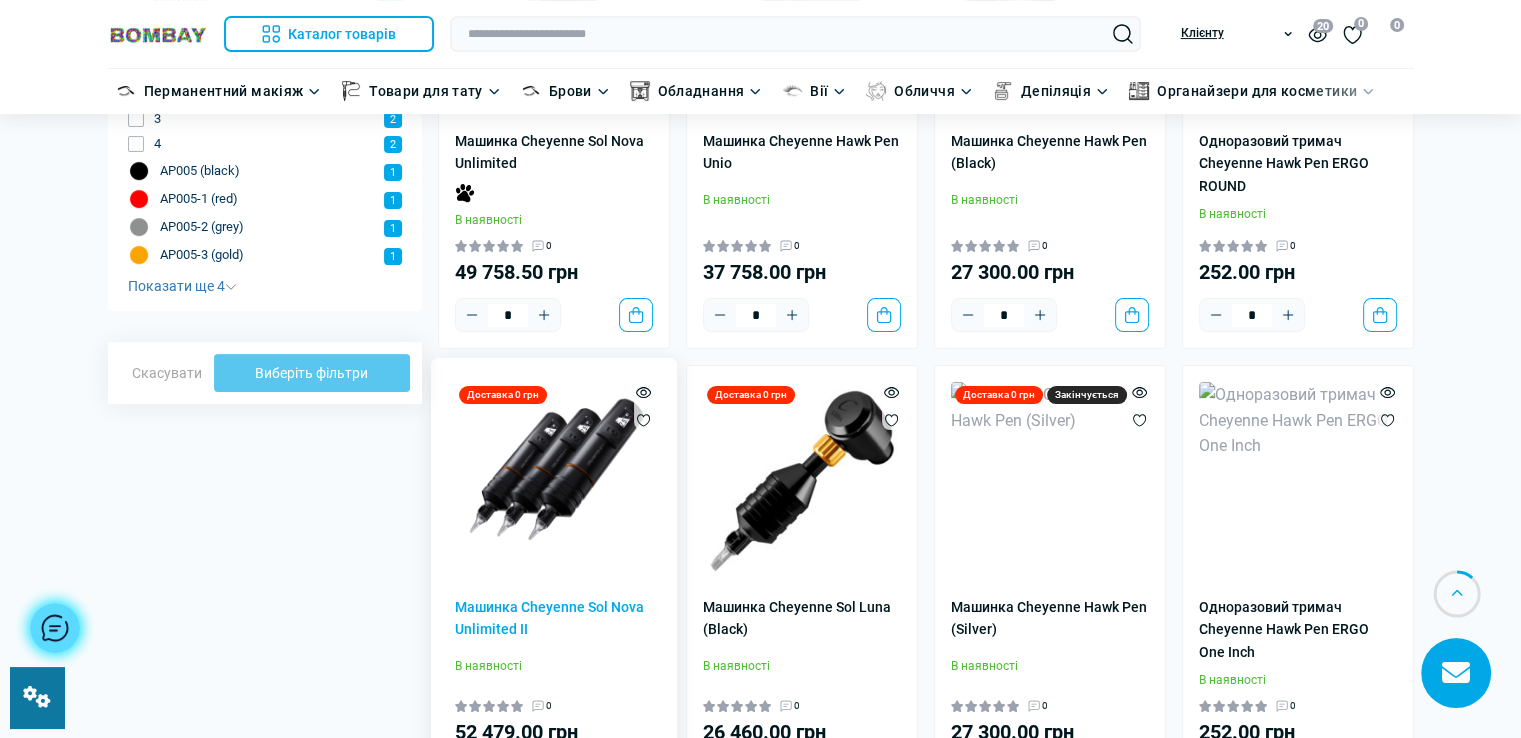 click at bounding box center [554, 481] 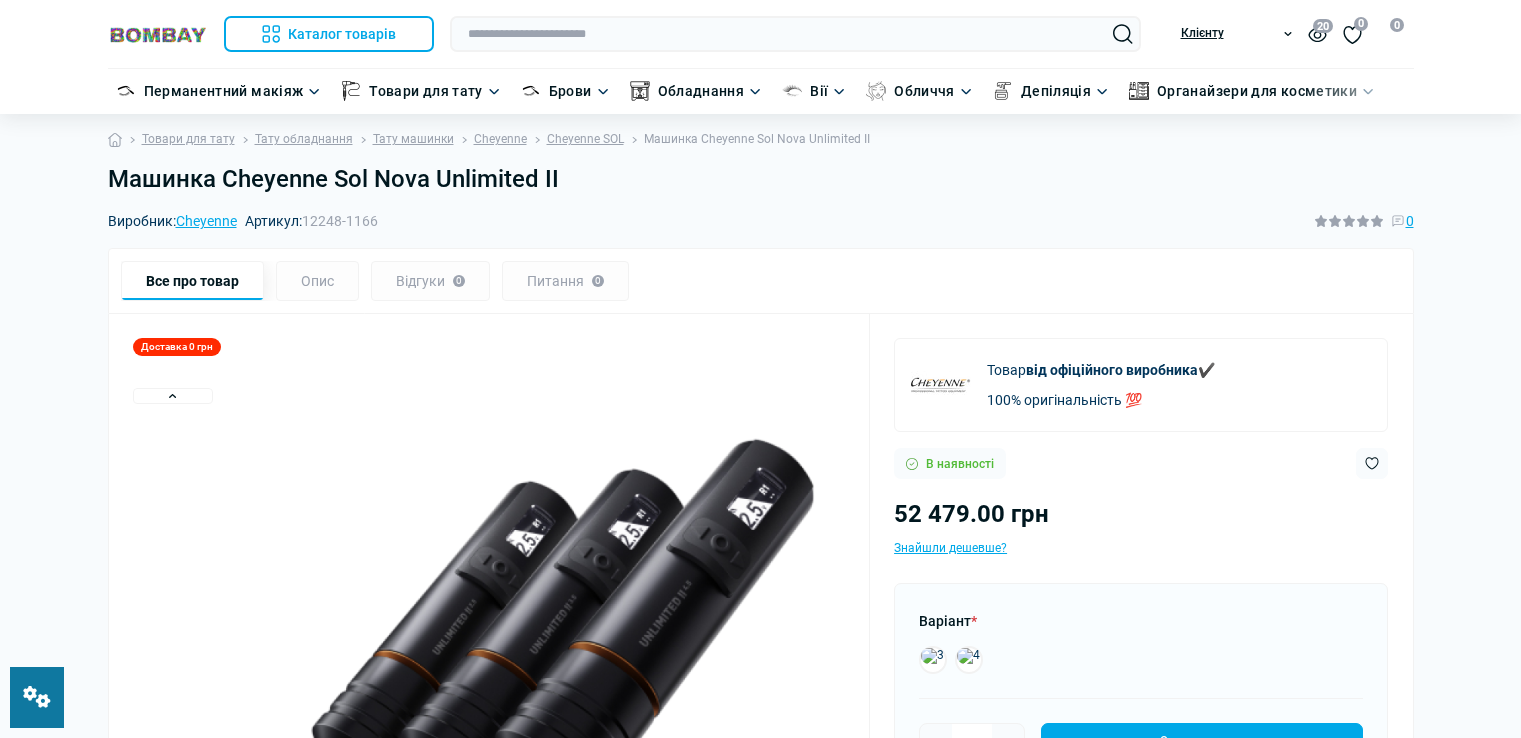 scroll, scrollTop: 0, scrollLeft: 0, axis: both 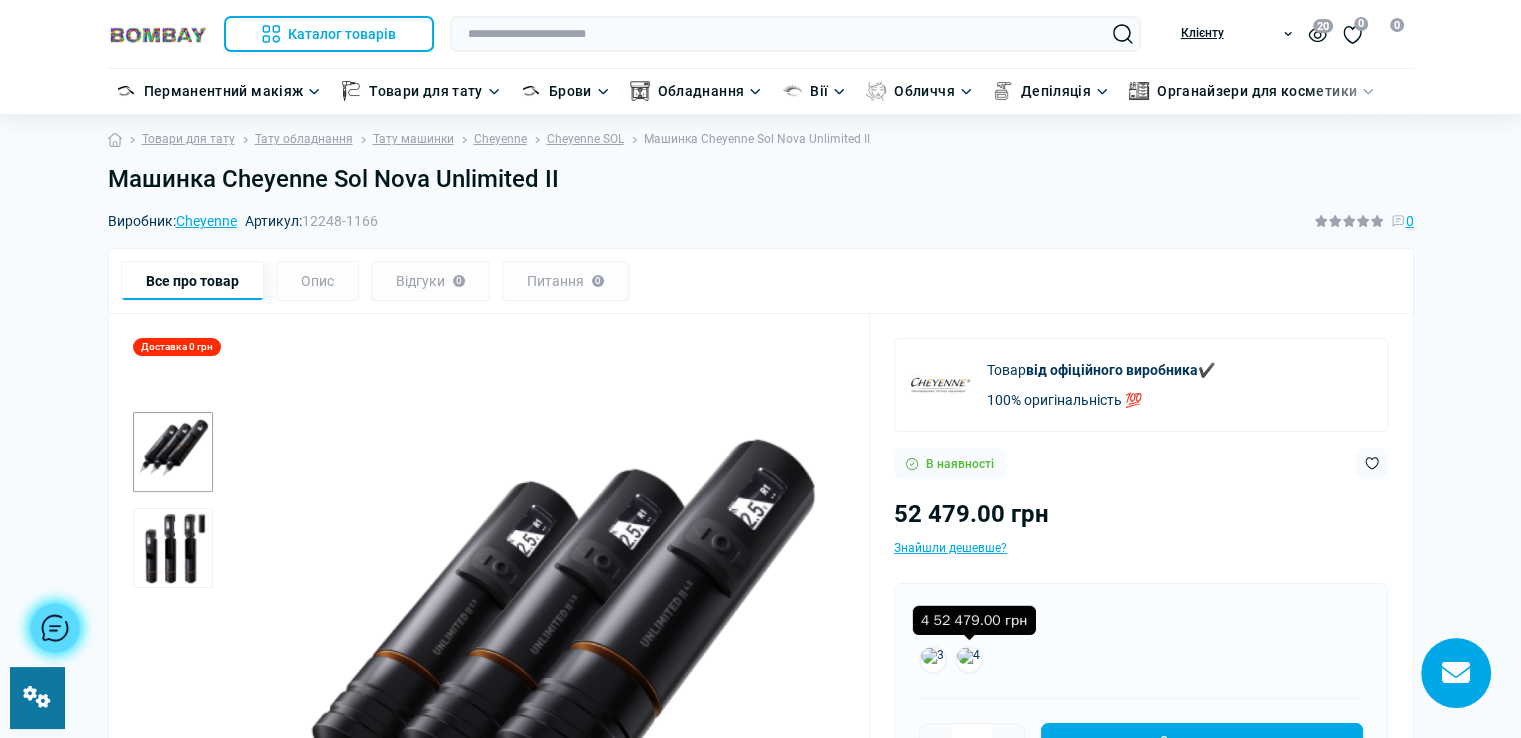 click at bounding box center (969, 660) 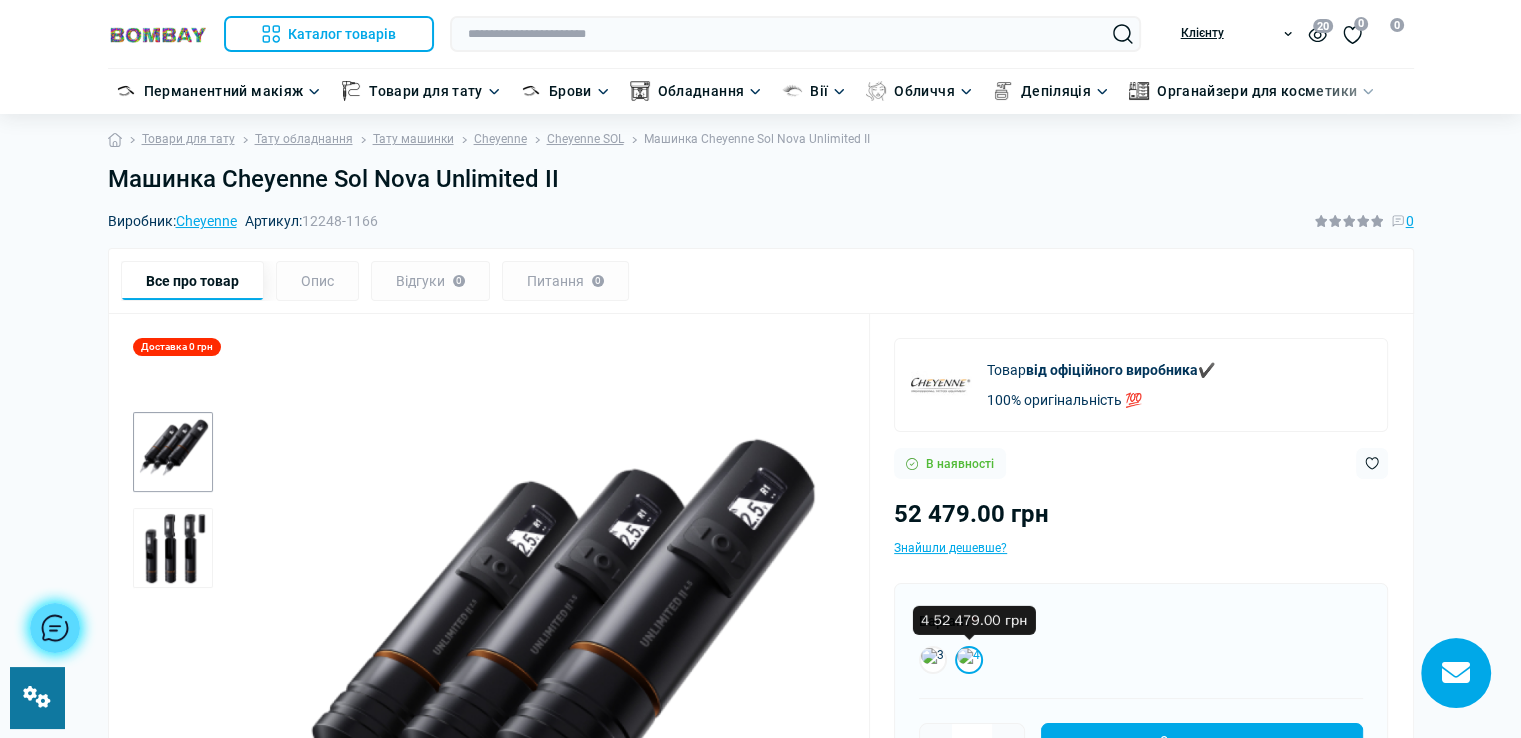 click at bounding box center [969, 660] 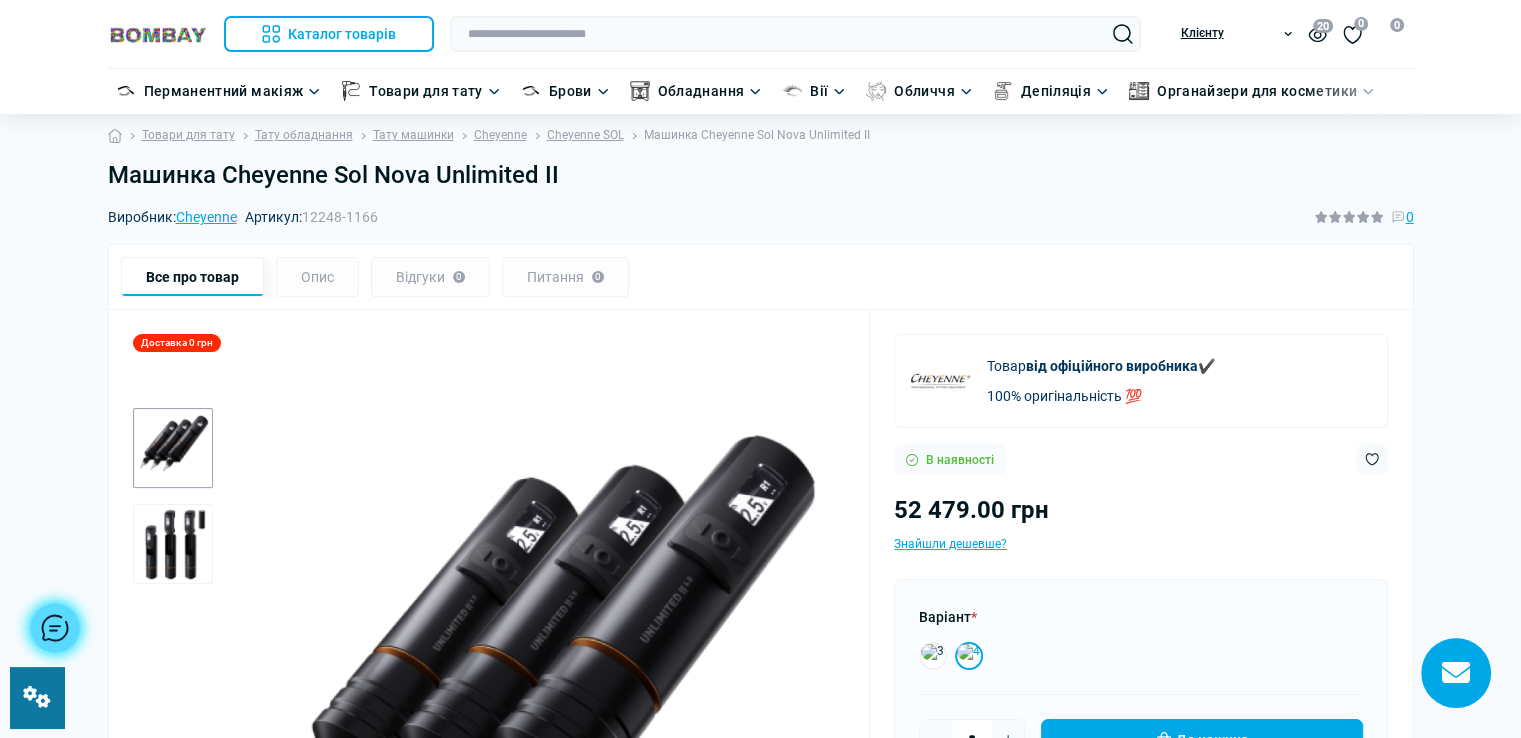 scroll, scrollTop: 0, scrollLeft: 0, axis: both 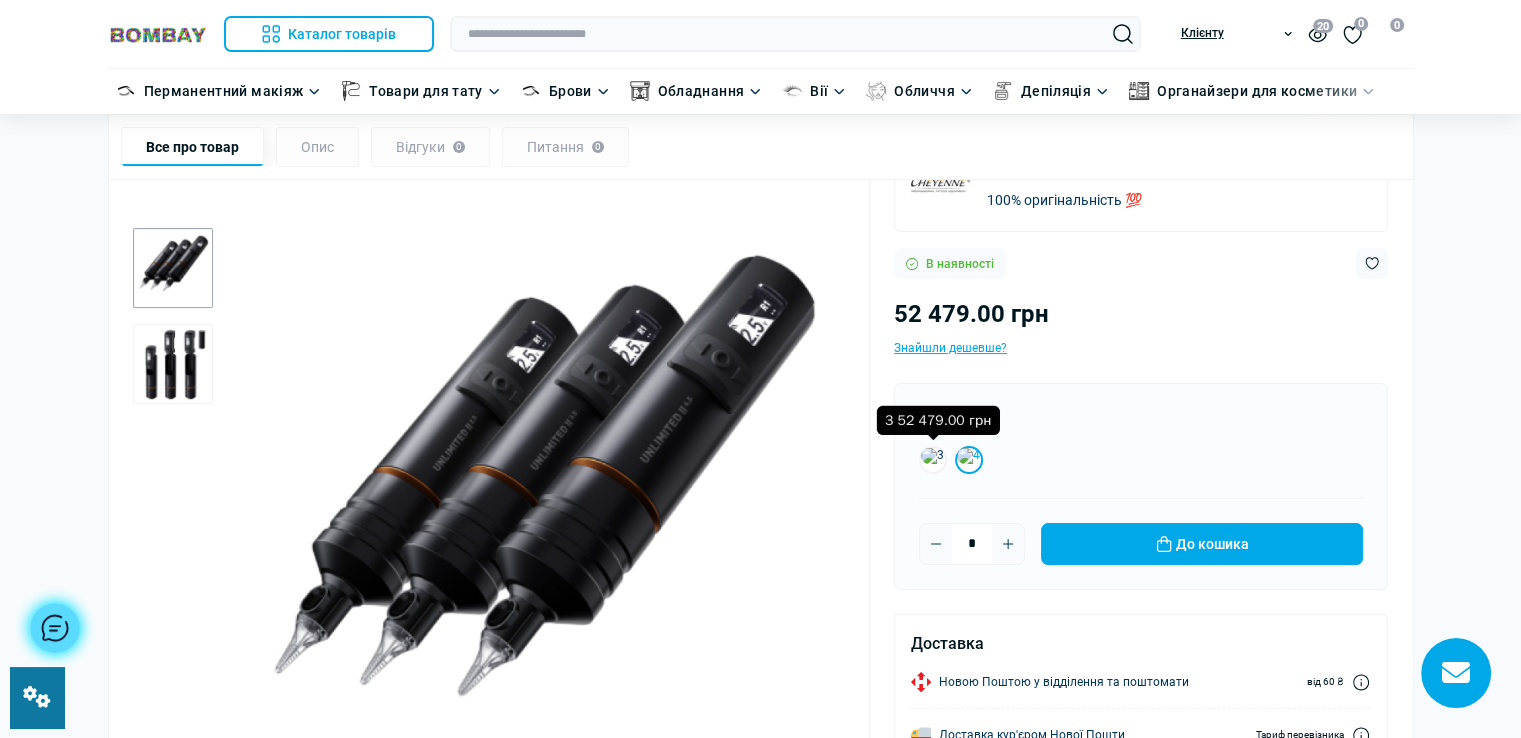 click at bounding box center [933, 460] 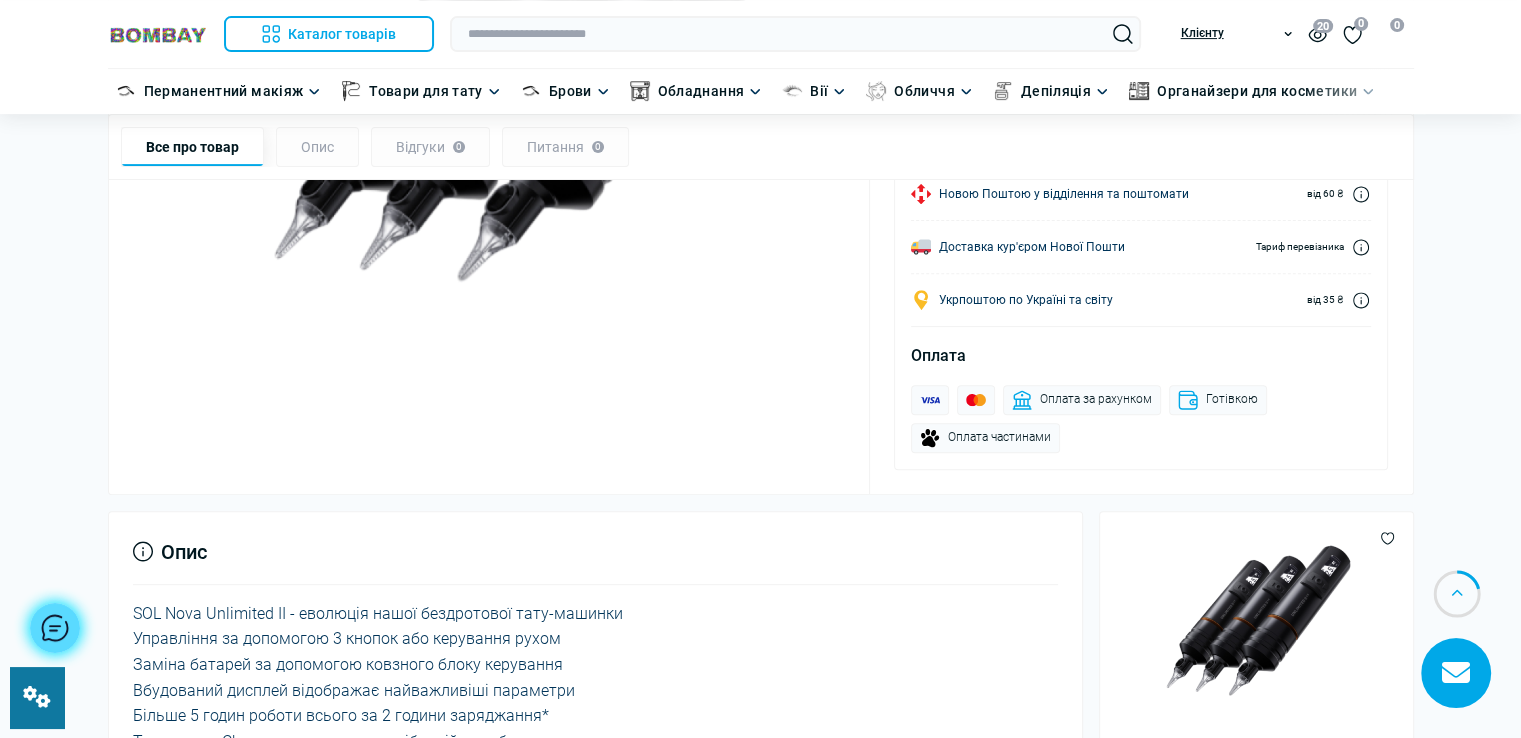 scroll, scrollTop: 700, scrollLeft: 0, axis: vertical 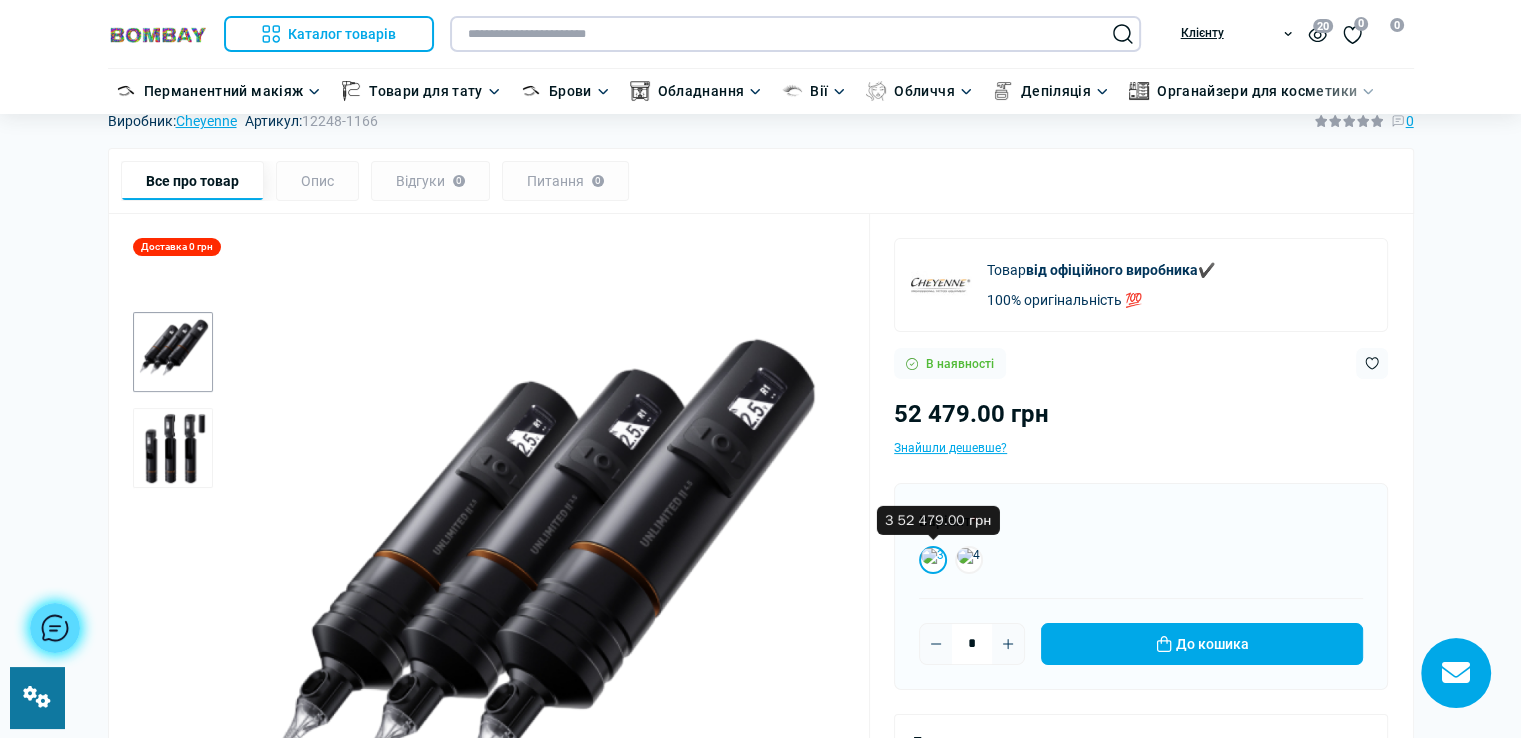 click at bounding box center (795, 34) 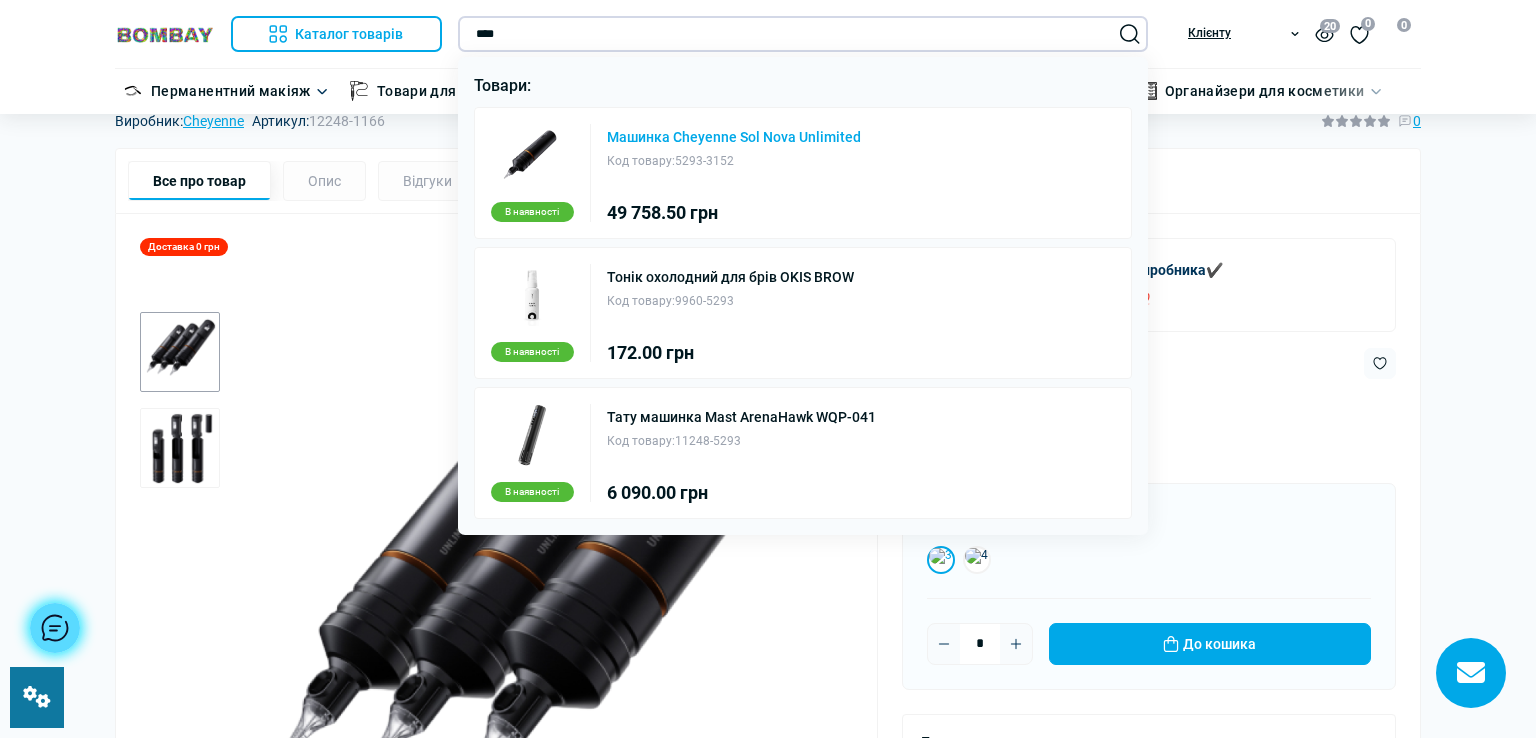 type on "****" 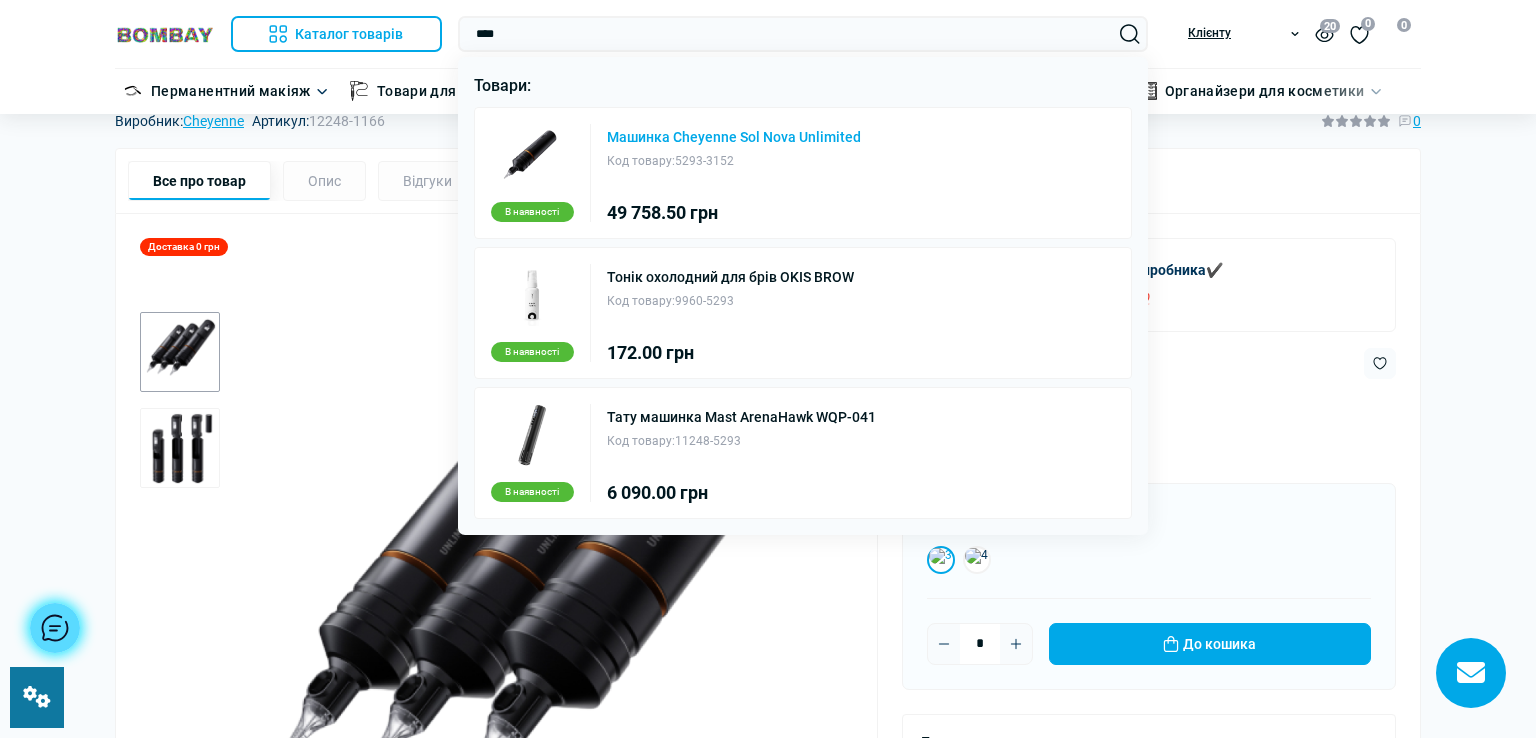 click on "Машинка Cheyenne Sol Nova Unlimited" at bounding box center [734, 137] 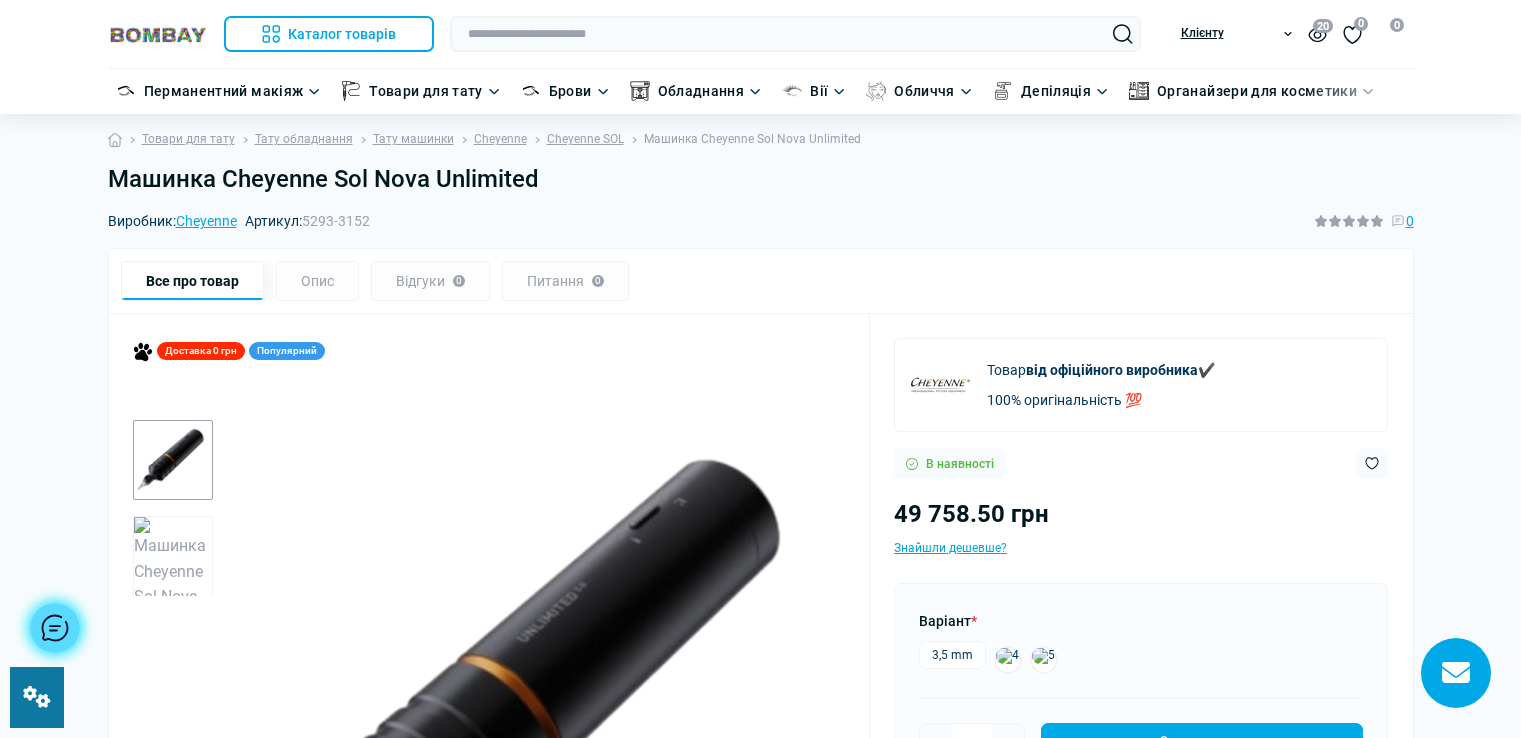 scroll, scrollTop: 0, scrollLeft: 0, axis: both 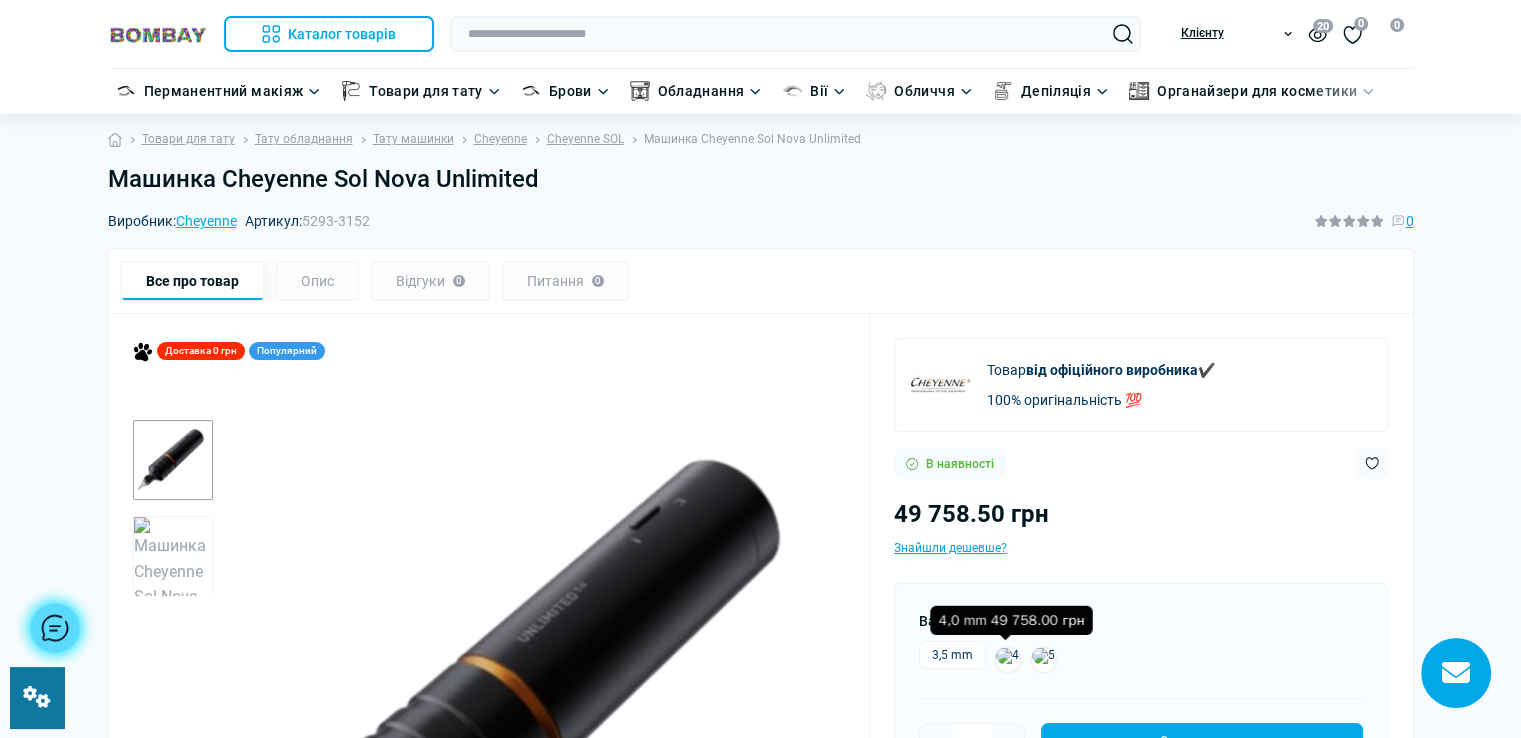 click at bounding box center (1008, 660) 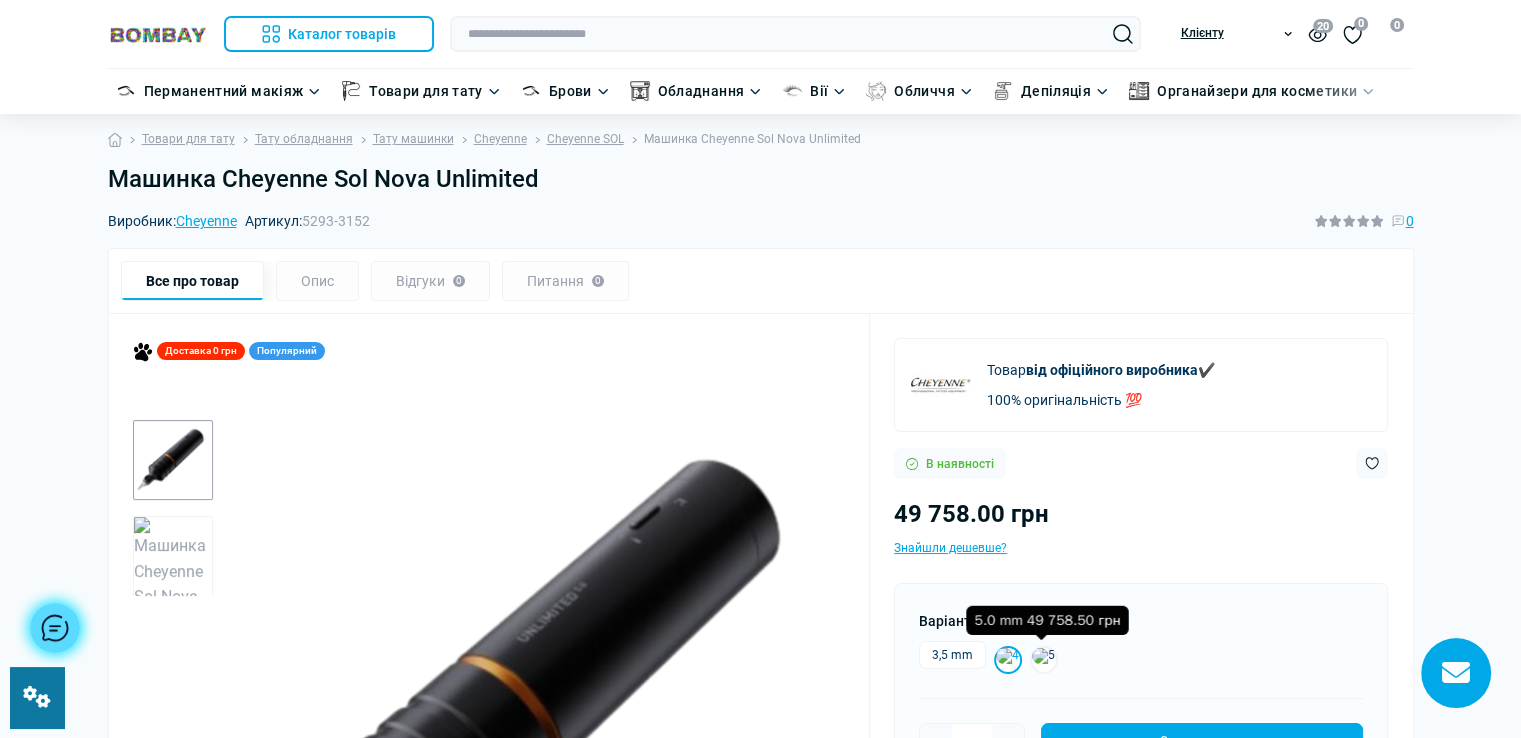 click at bounding box center [1044, 660] 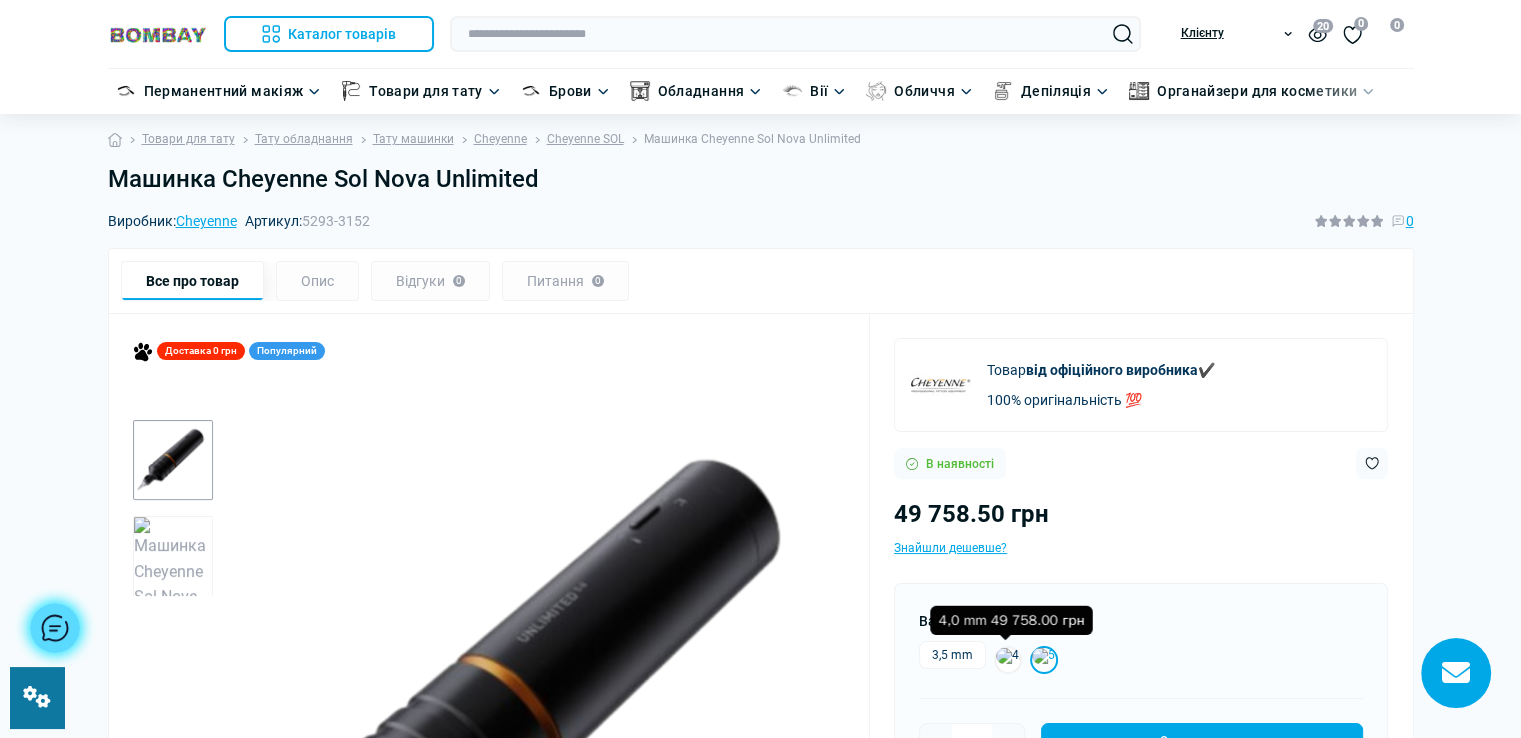 click at bounding box center (1008, 660) 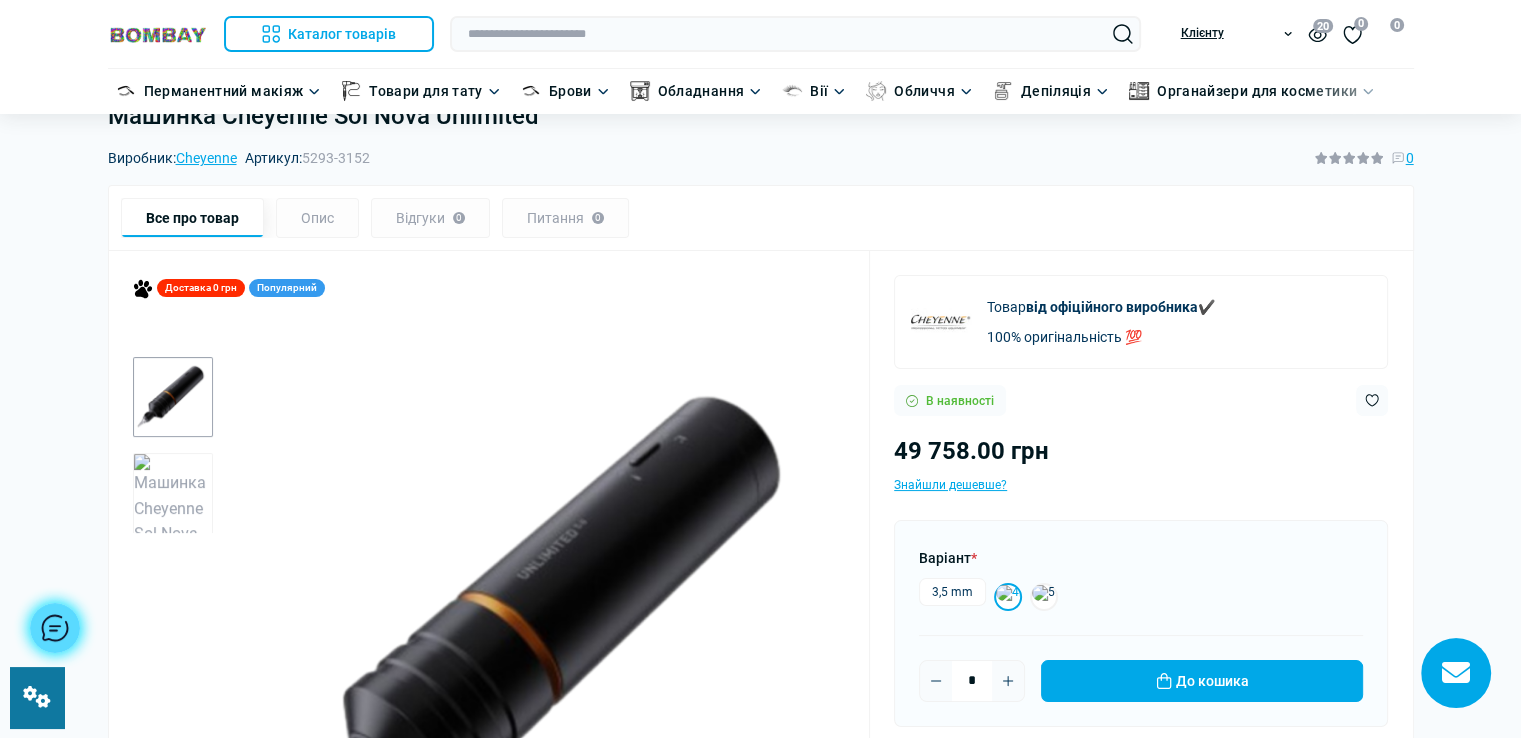 scroll, scrollTop: 0, scrollLeft: 0, axis: both 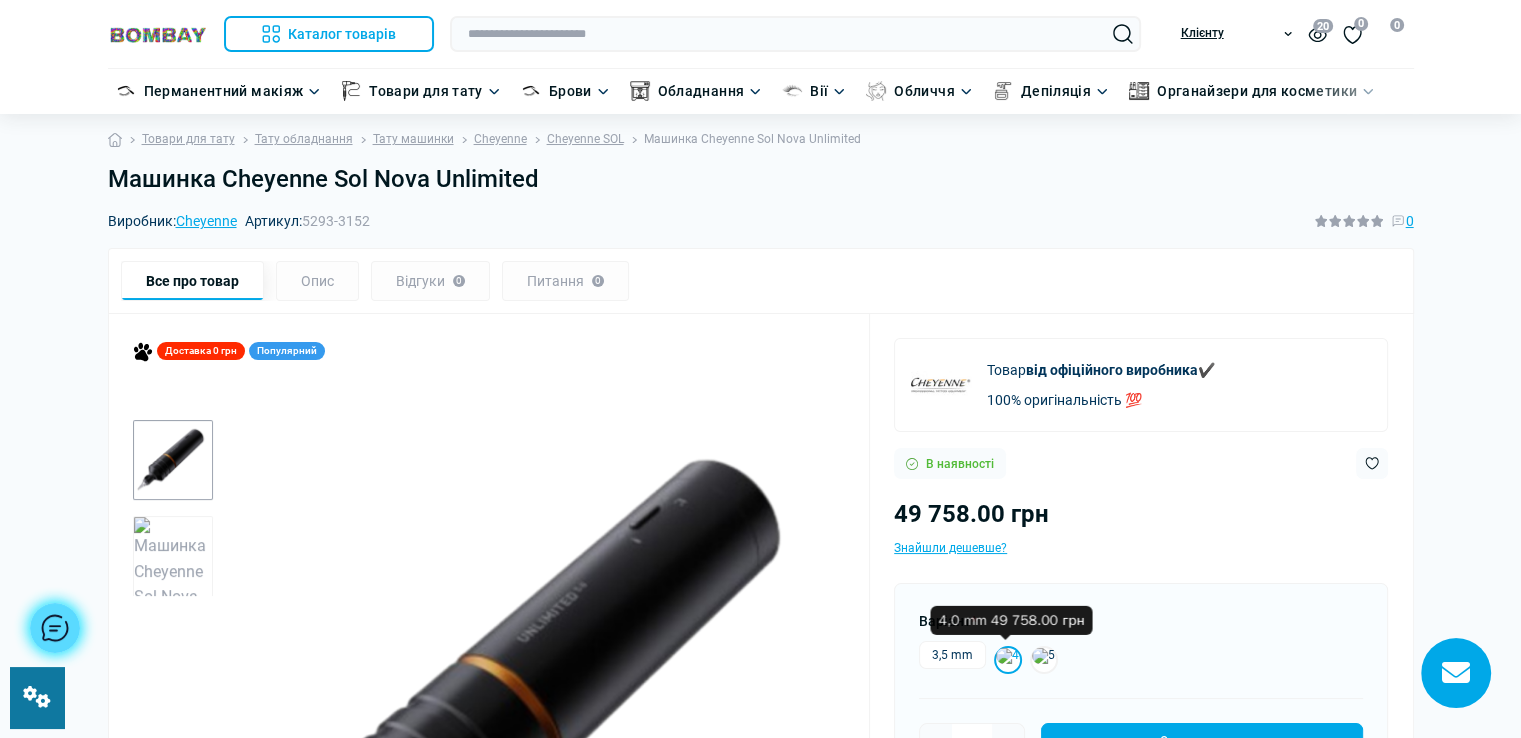 click on "Машинка Cheyenne Sol Nova Unlimited" at bounding box center [761, 179] 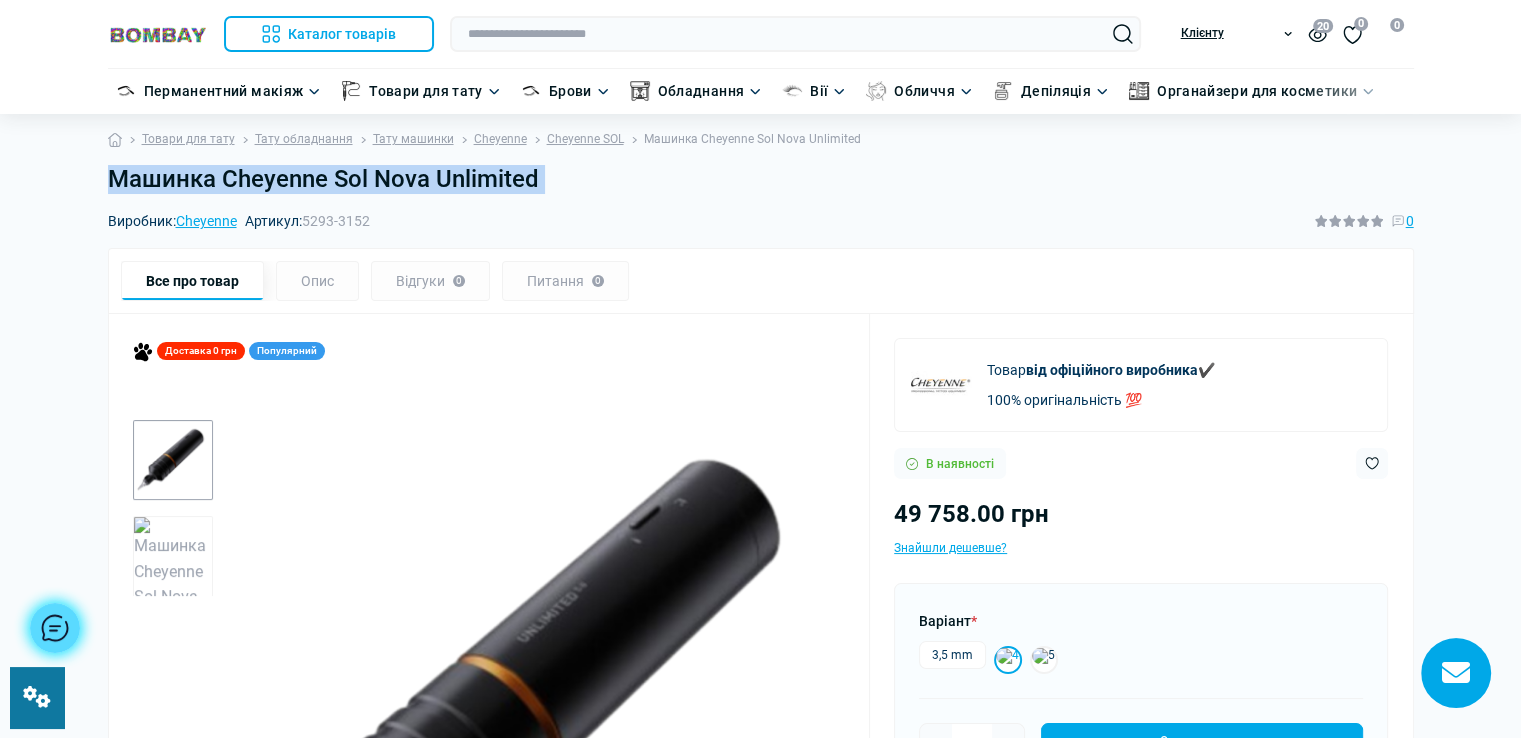 click on "Машинка Cheyenne Sol Nova Unlimited" at bounding box center [761, 179] 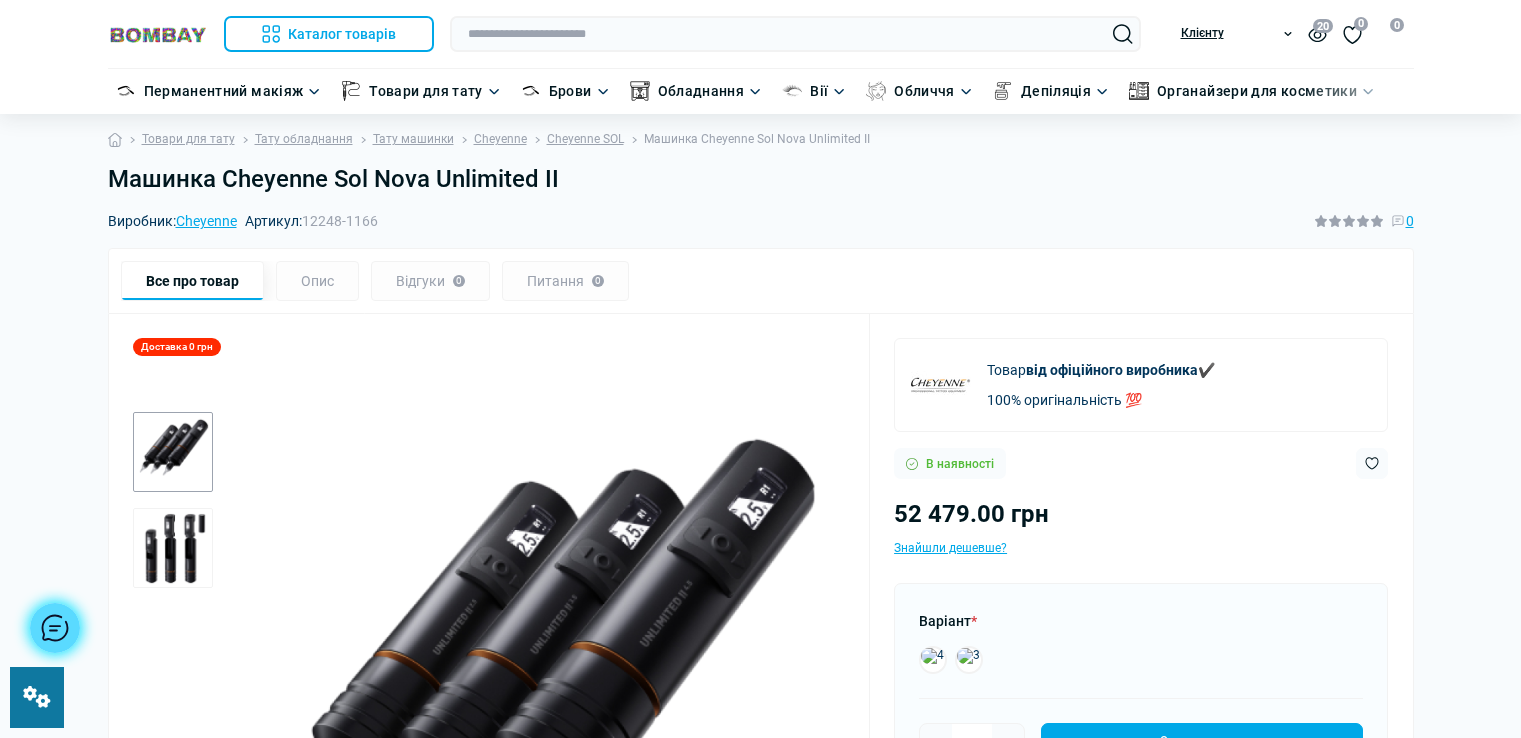 scroll, scrollTop: 0, scrollLeft: 0, axis: both 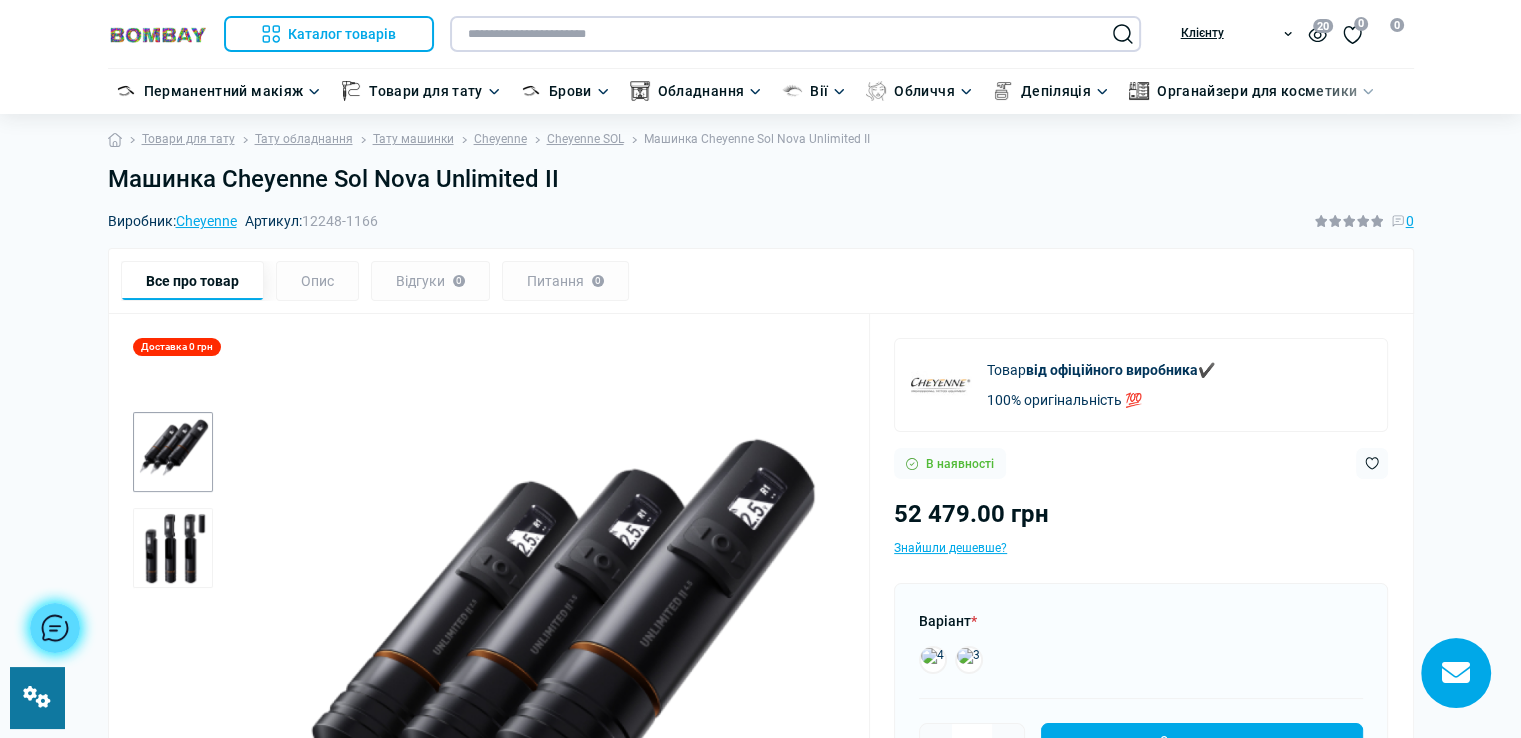 click at bounding box center (795, 34) 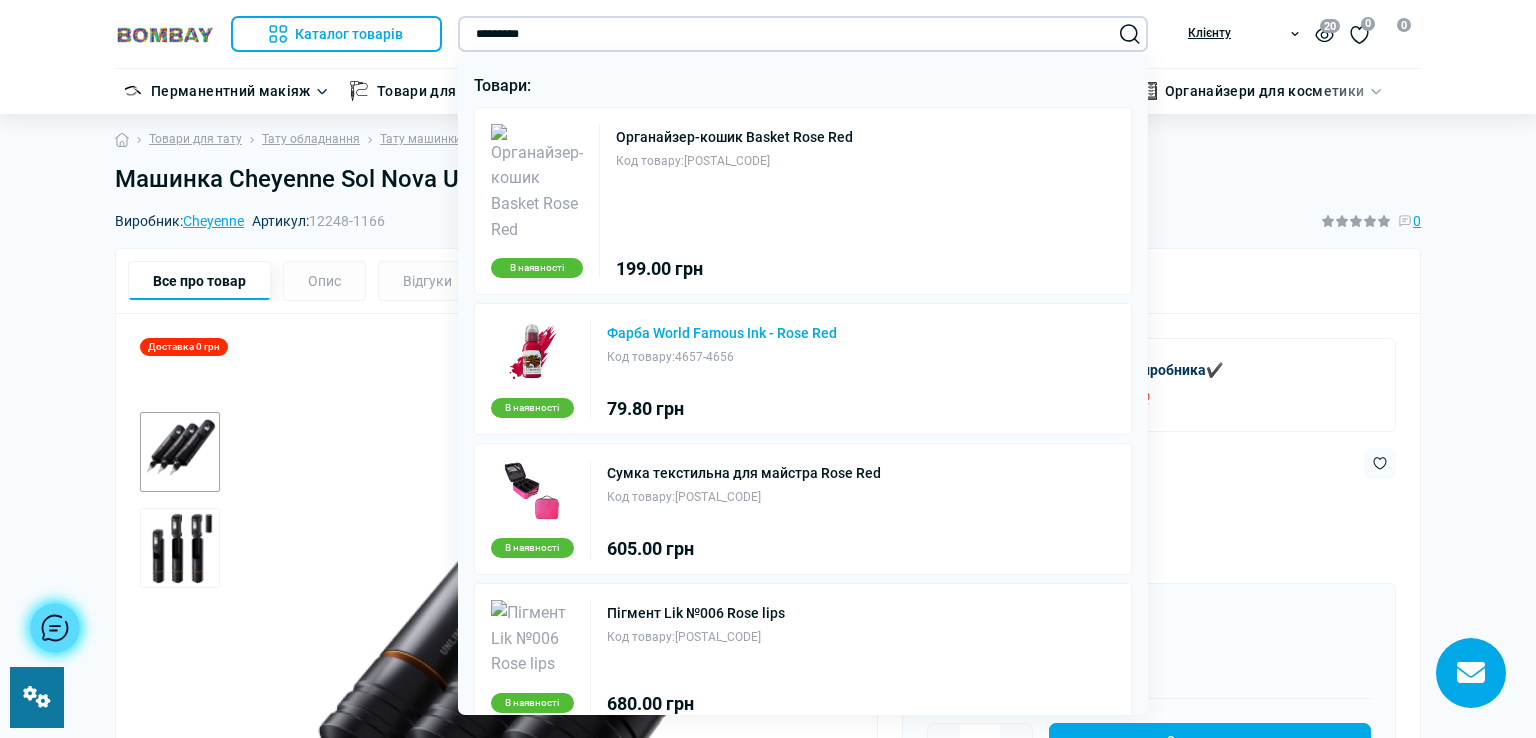 type on "*********" 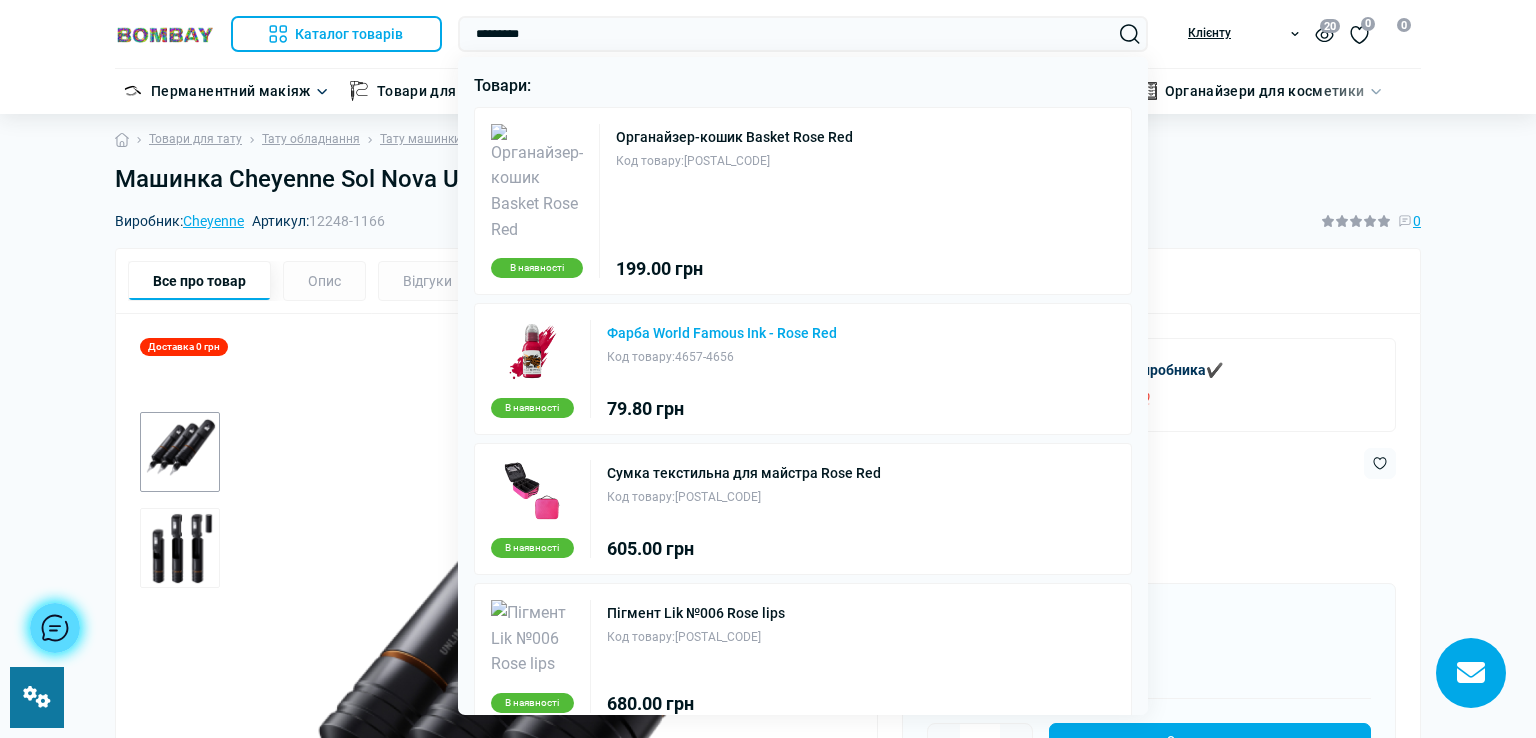 click on "Фарба World Famous Ink - Rose Red" at bounding box center (722, 333) 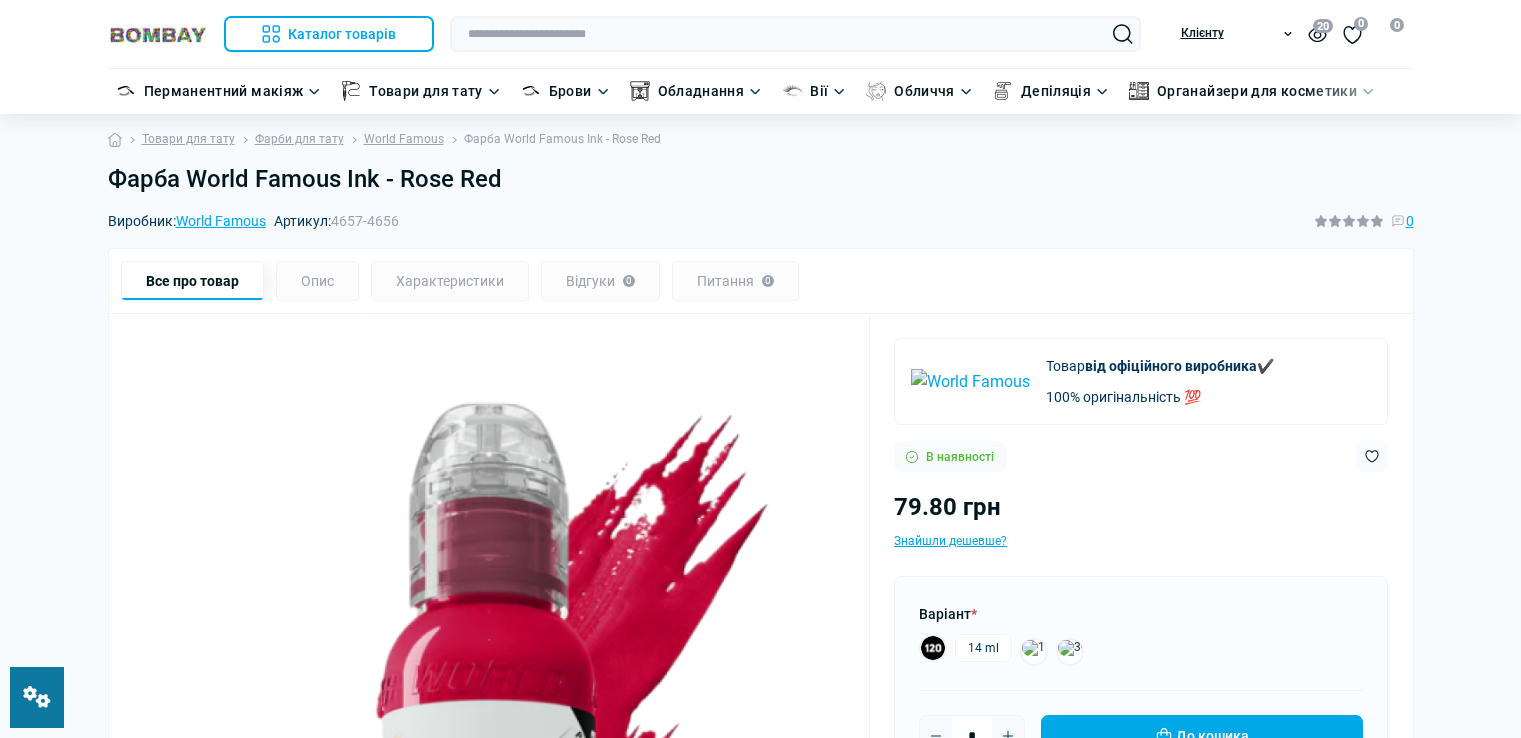scroll, scrollTop: 0, scrollLeft: 0, axis: both 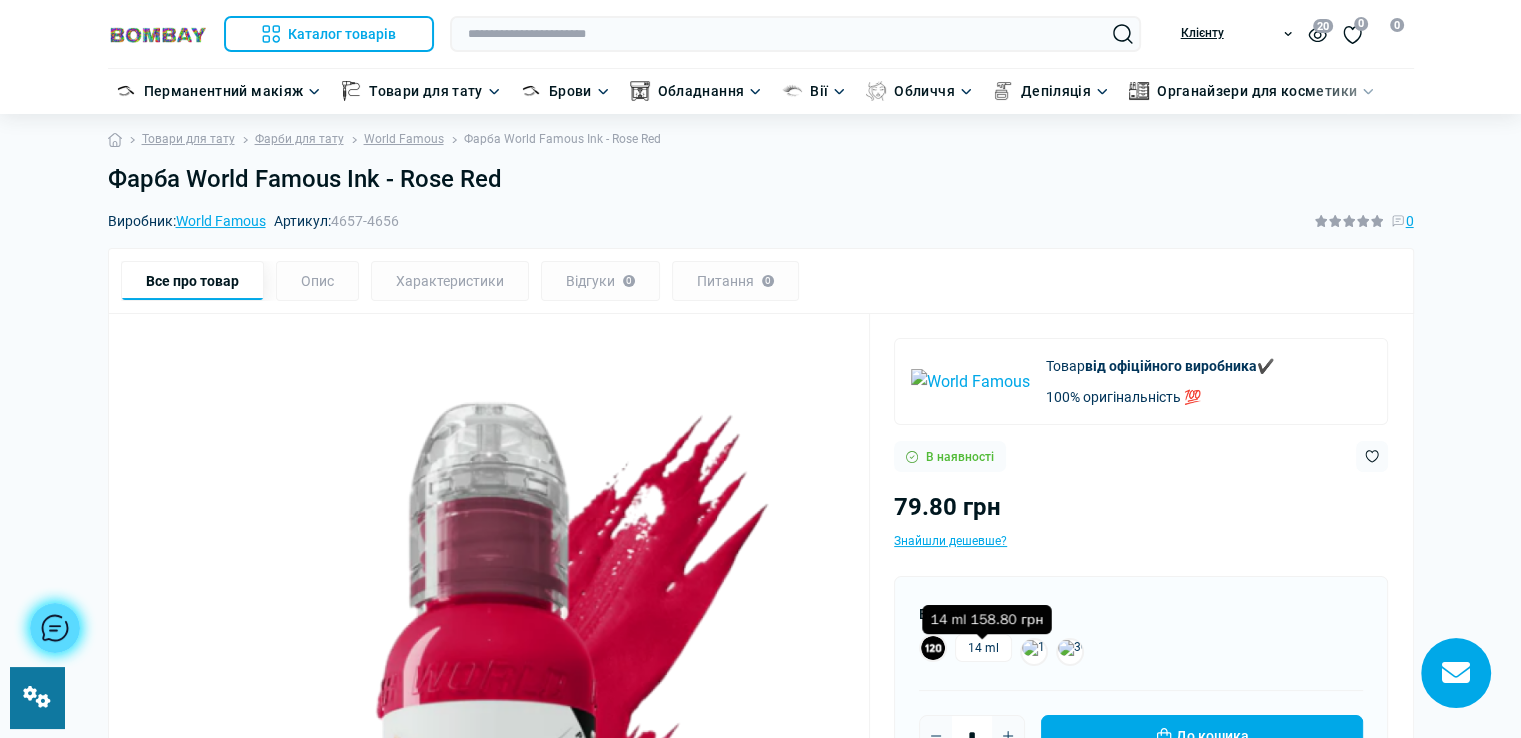 click on "14 ml" at bounding box center [983, 648] 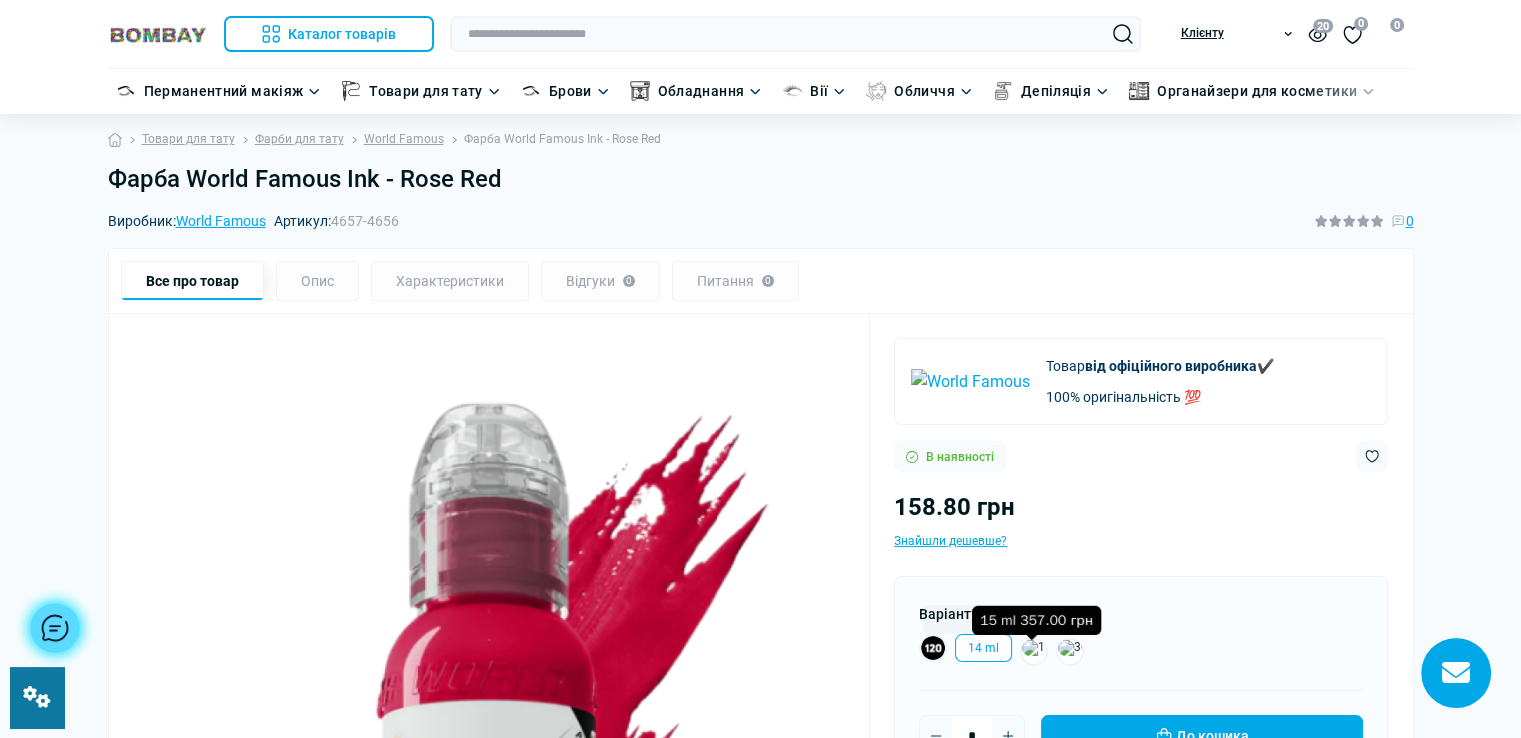 click at bounding box center (1034, 652) 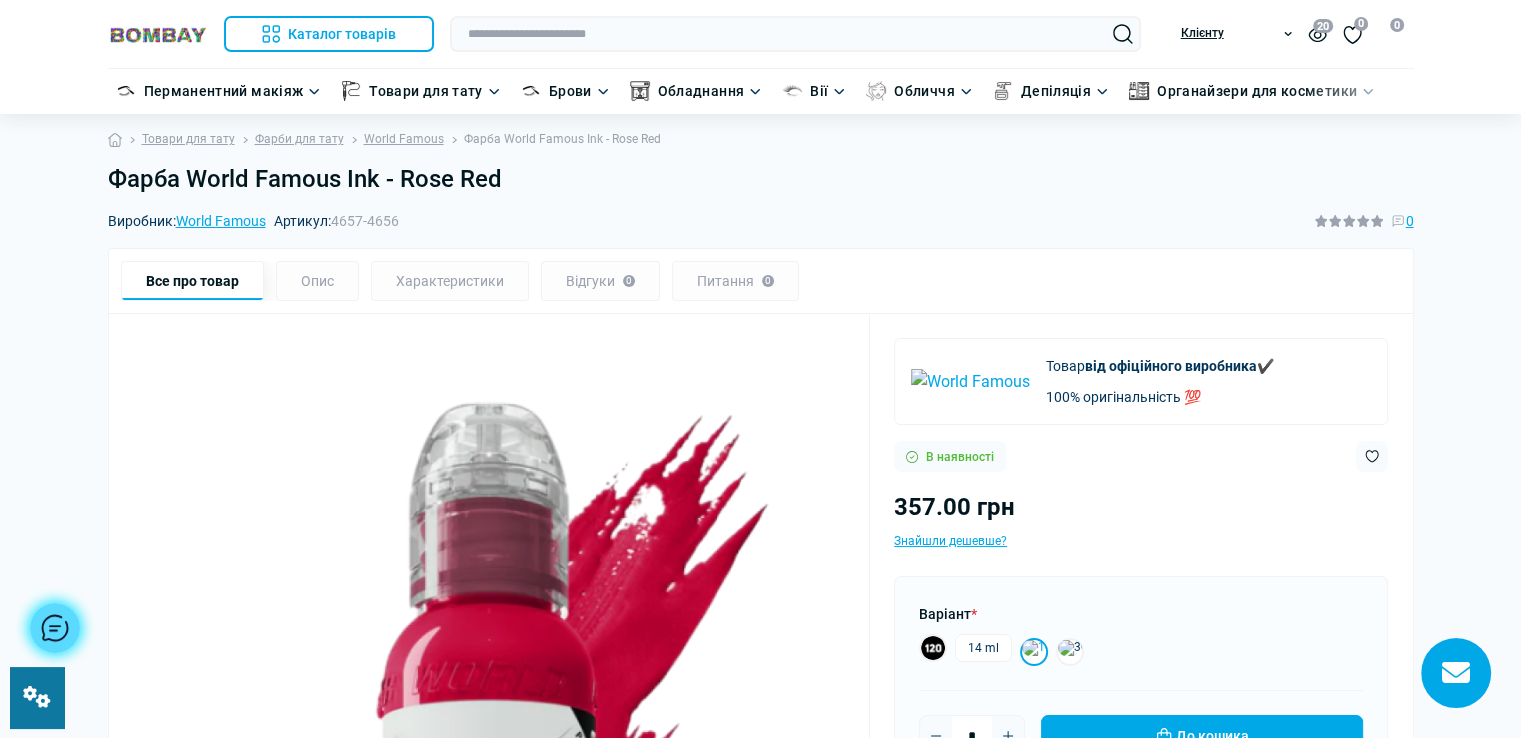 scroll, scrollTop: 100, scrollLeft: 0, axis: vertical 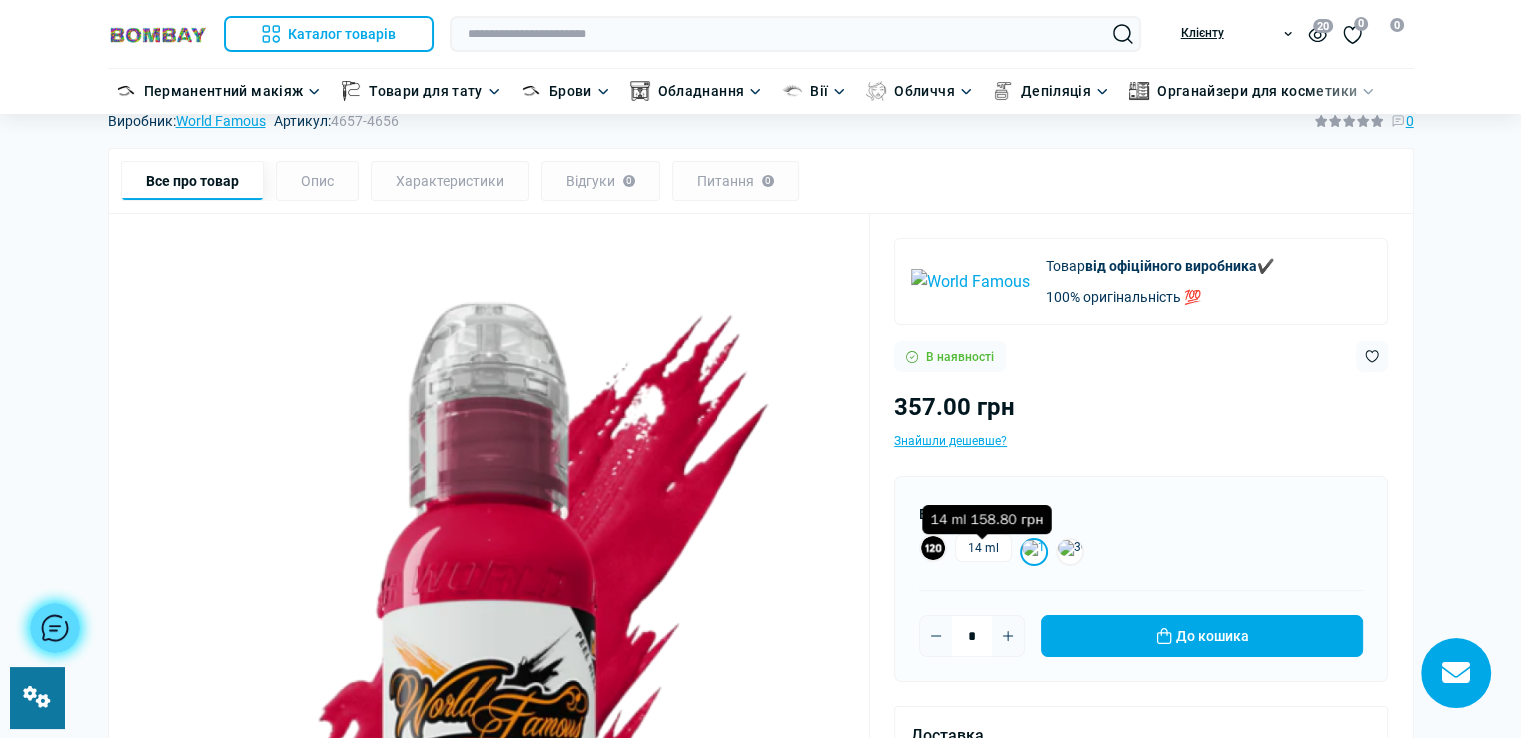 click on "14 ml" at bounding box center (983, 548) 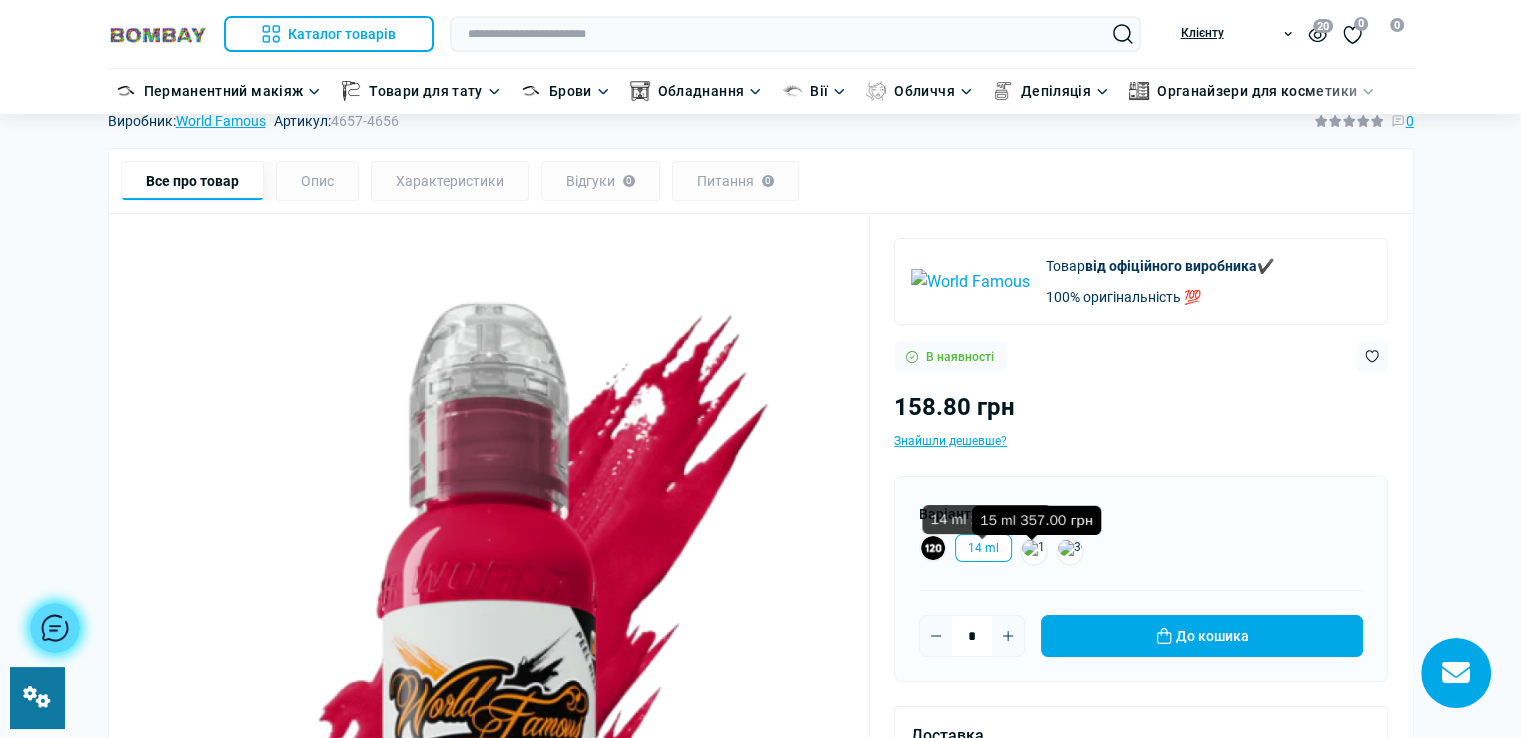 click at bounding box center (1034, 552) 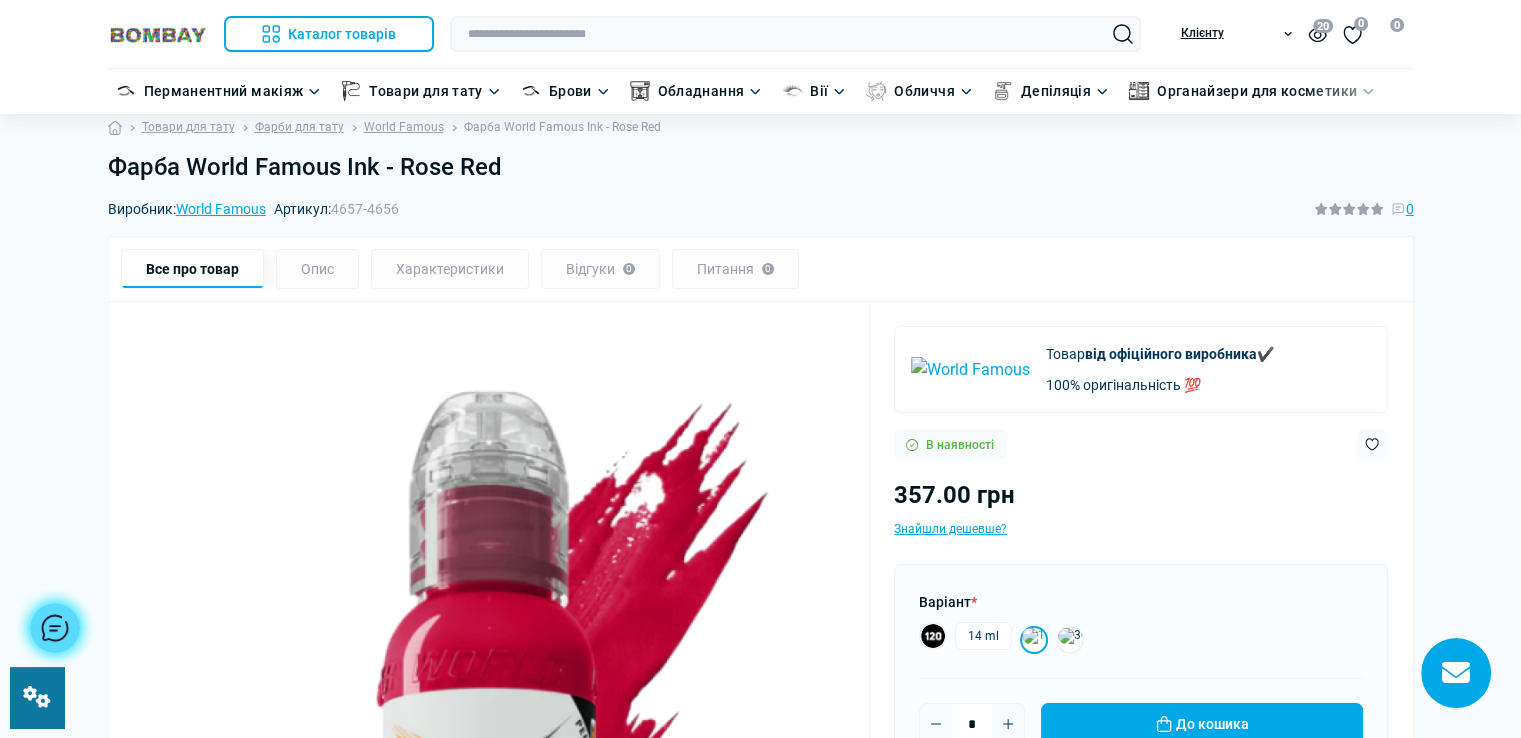 scroll, scrollTop: 0, scrollLeft: 0, axis: both 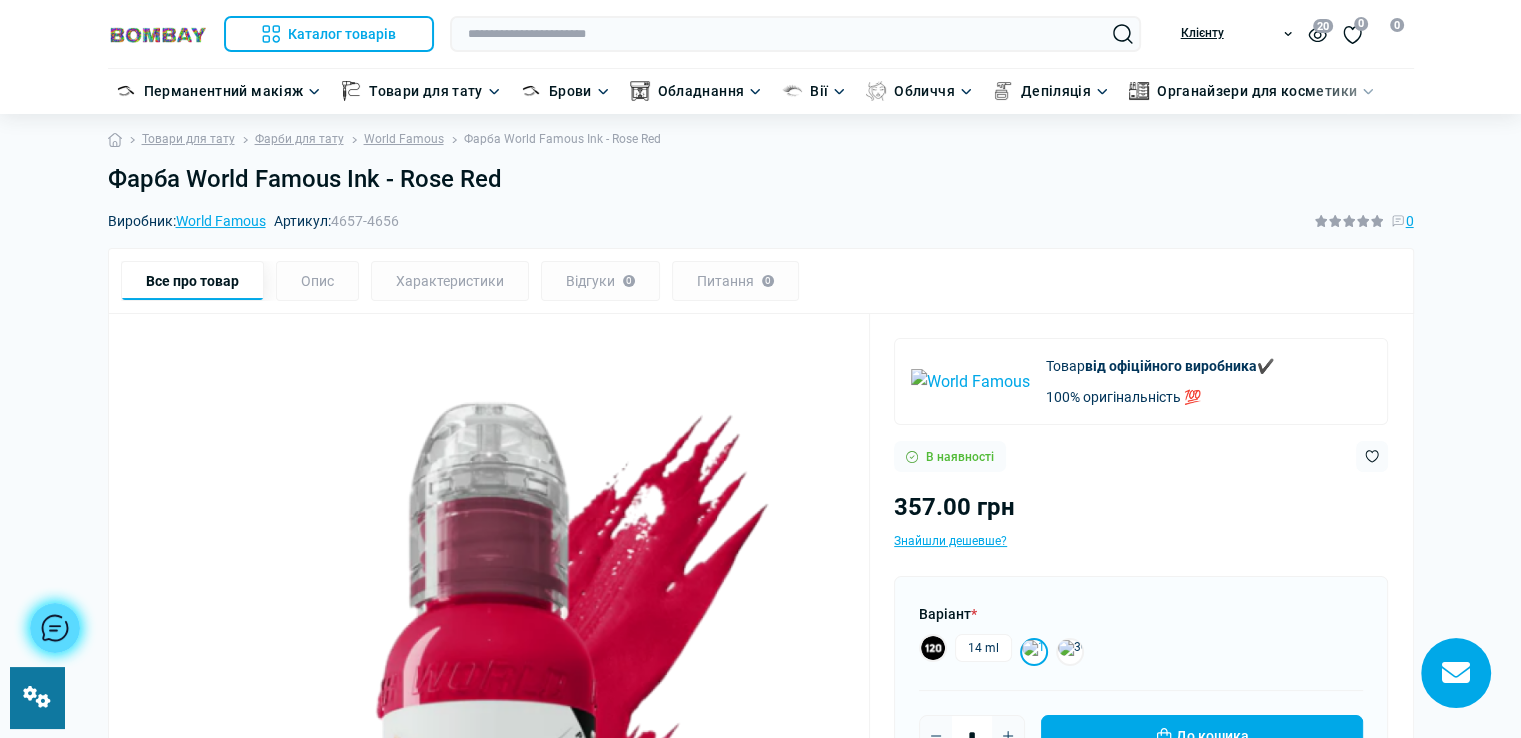 click on "Фарба World Famous Ink - Rose Red" at bounding box center [761, 179] 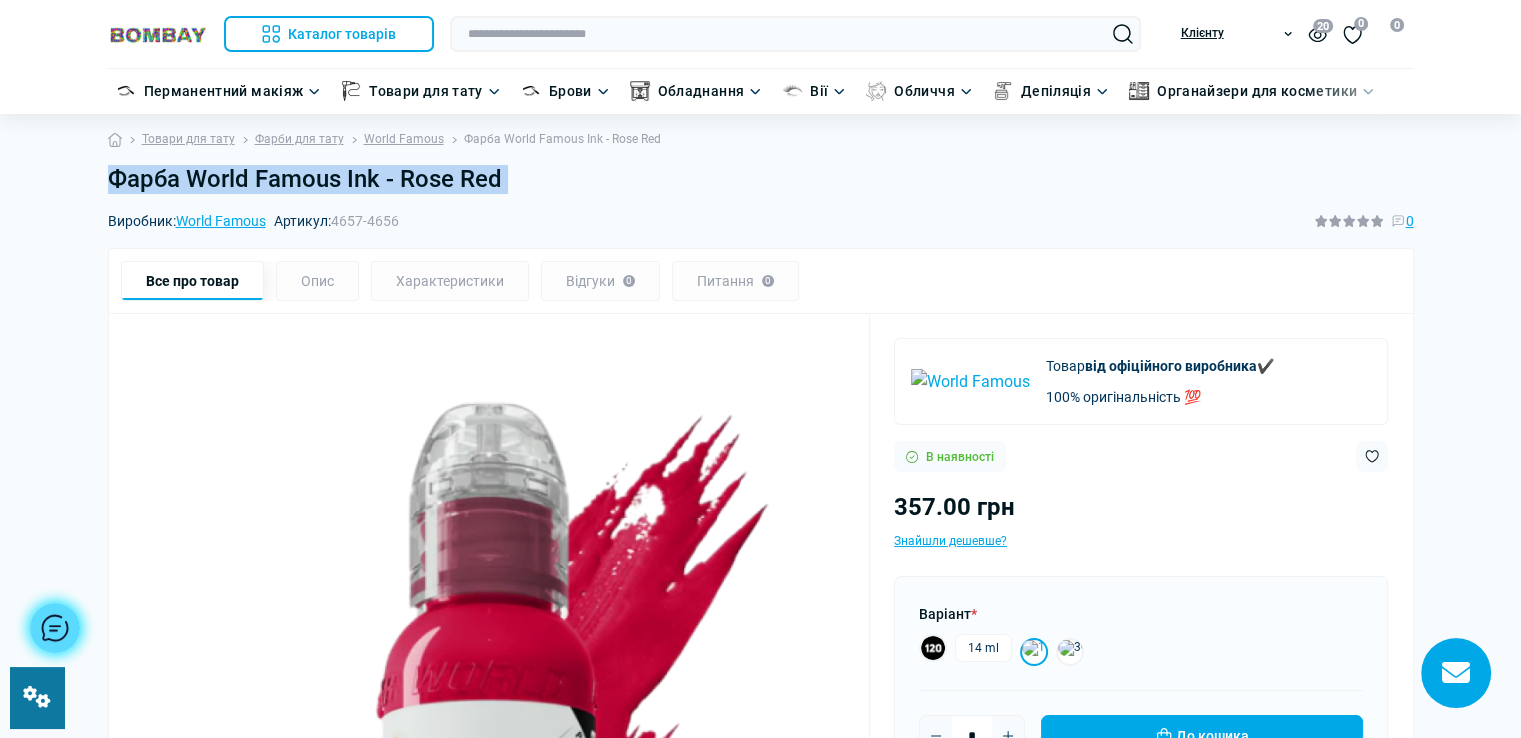 click on "Фарба World Famous Ink - Rose Red" at bounding box center (761, 179) 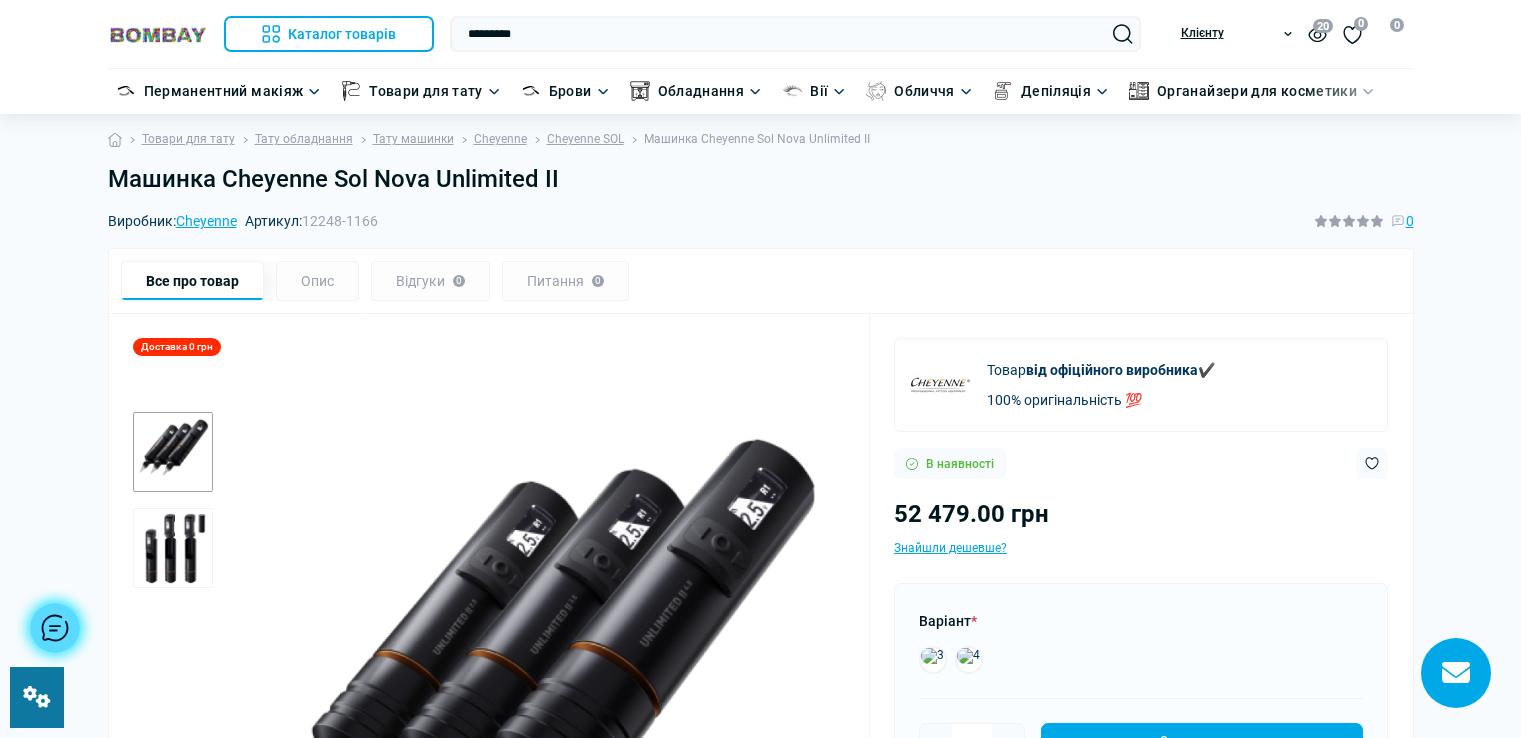 scroll, scrollTop: 0, scrollLeft: 0, axis: both 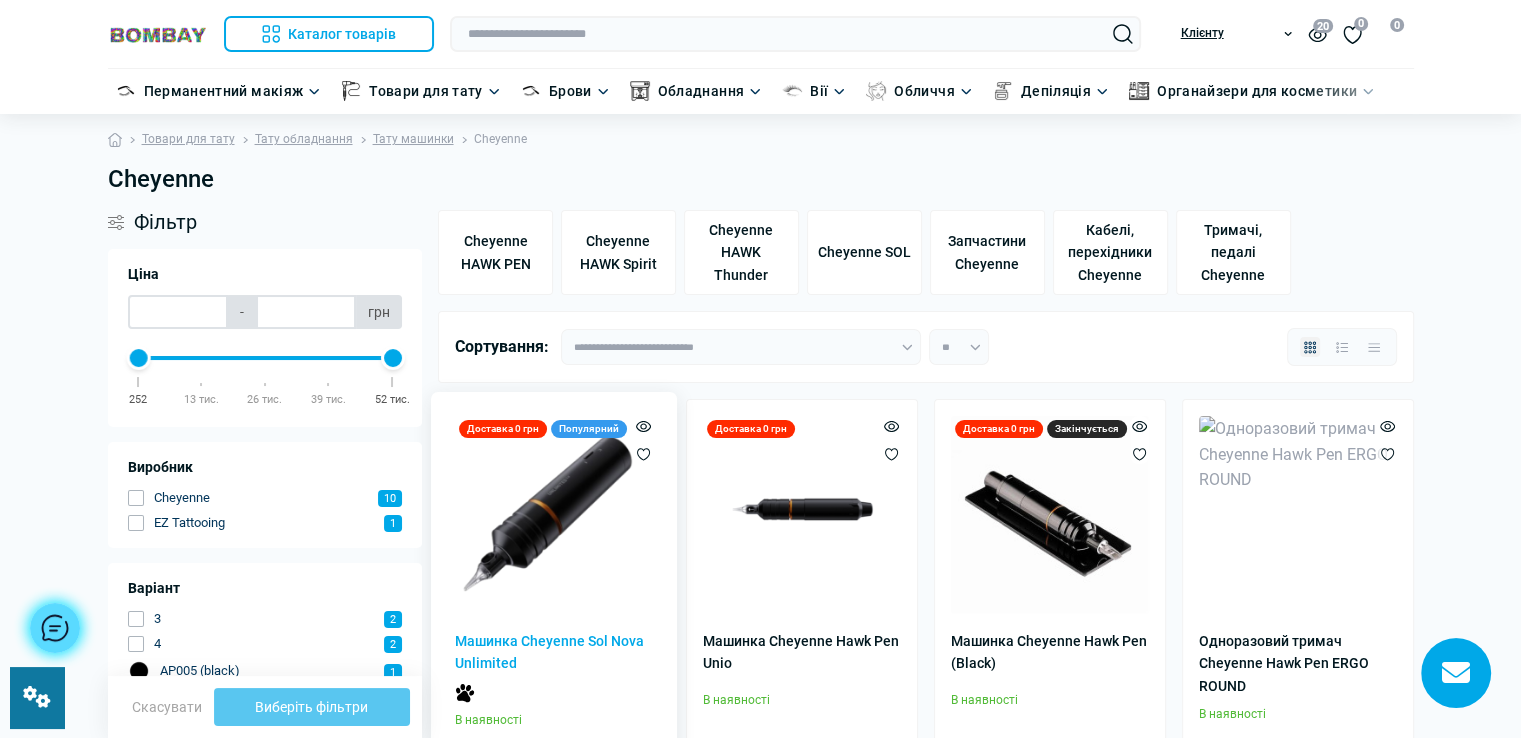 click at bounding box center [554, 515] 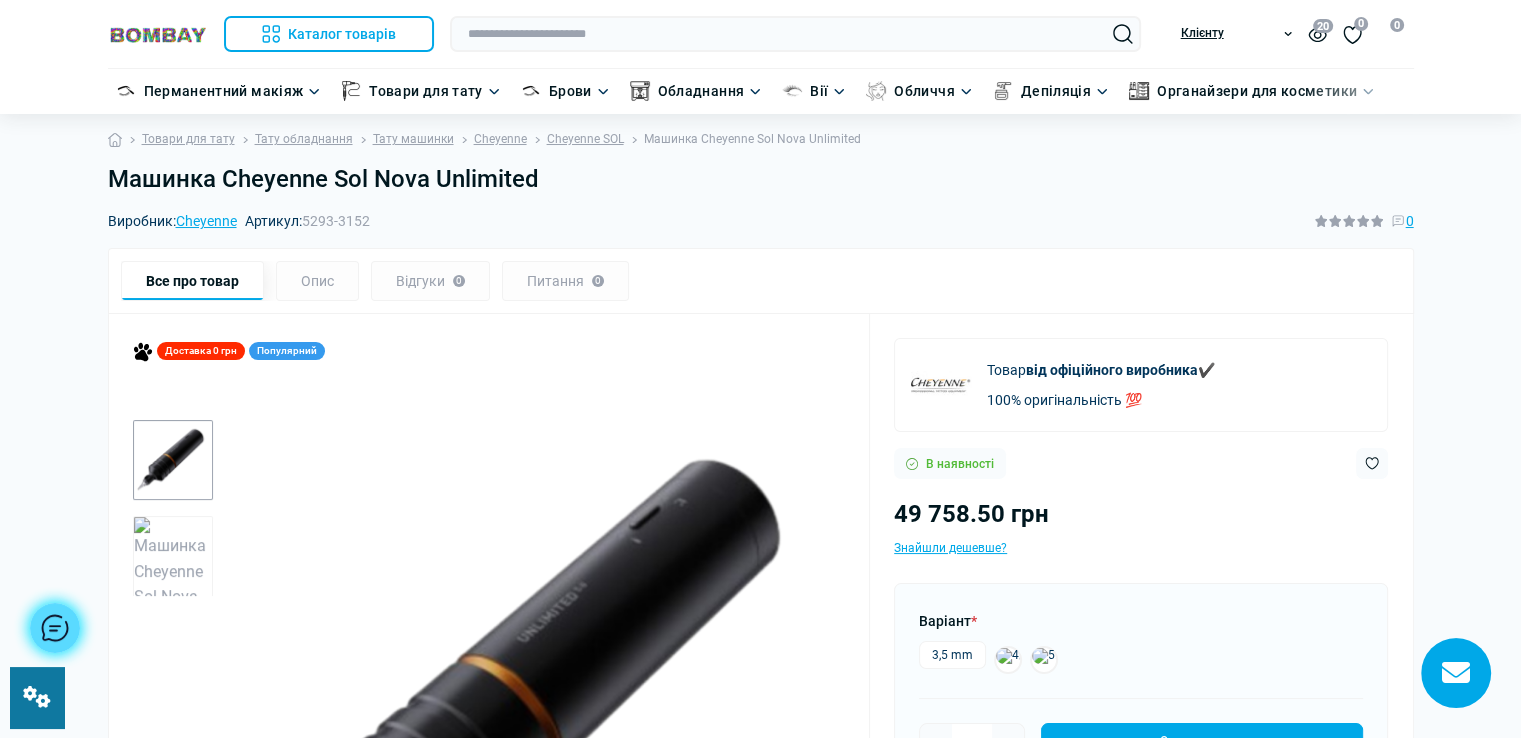 scroll, scrollTop: 200, scrollLeft: 0, axis: vertical 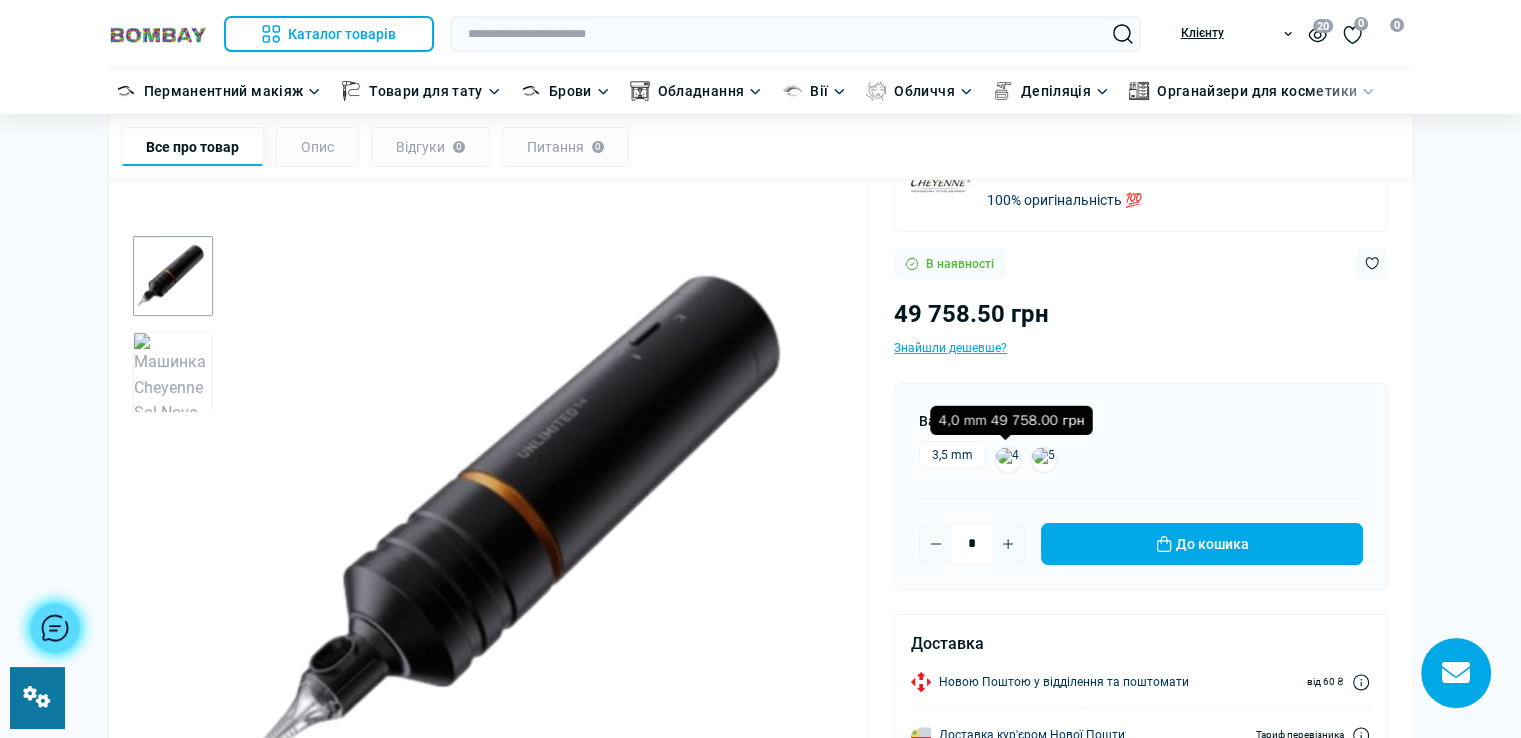 click at bounding box center [1008, 460] 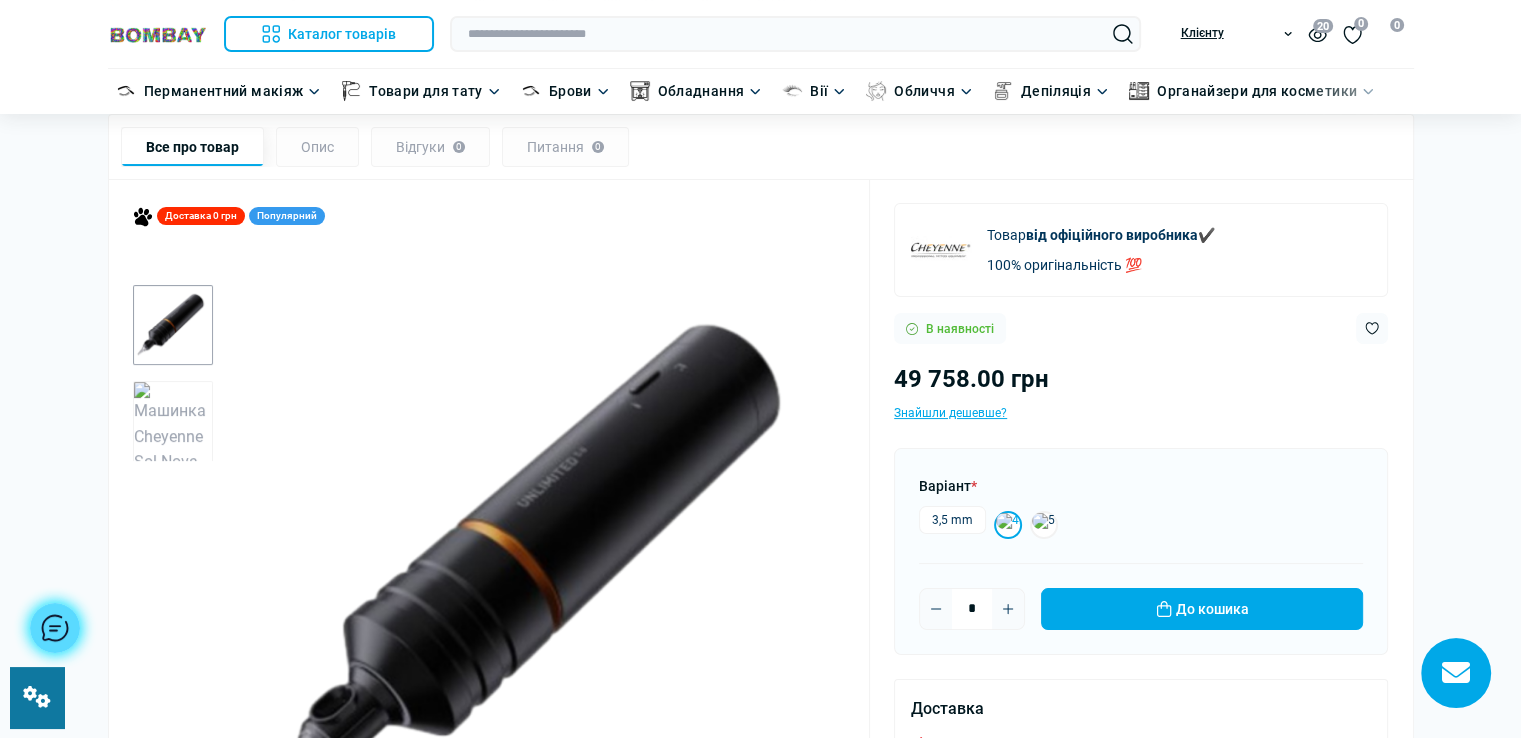 scroll, scrollTop: 100, scrollLeft: 0, axis: vertical 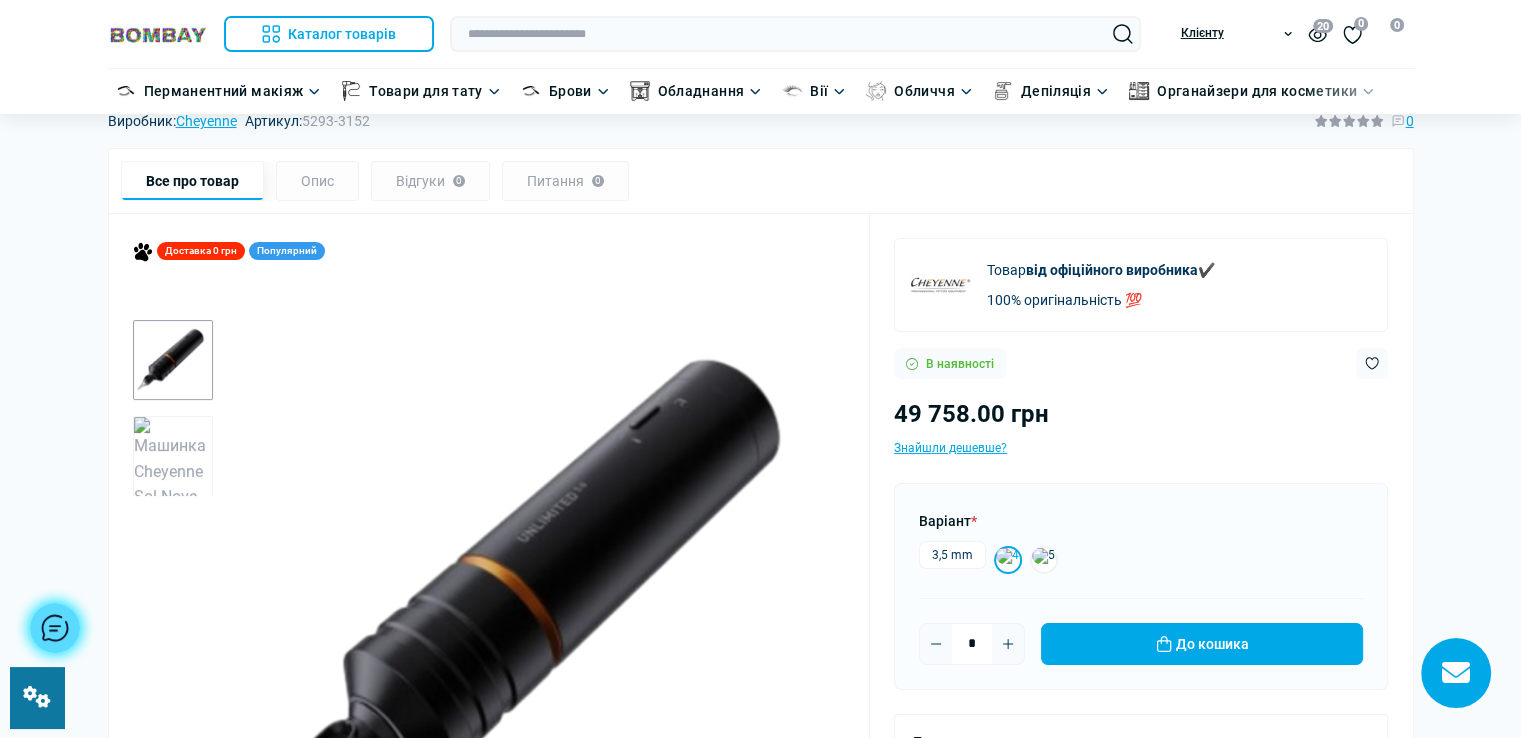 click at bounding box center [173, 476] 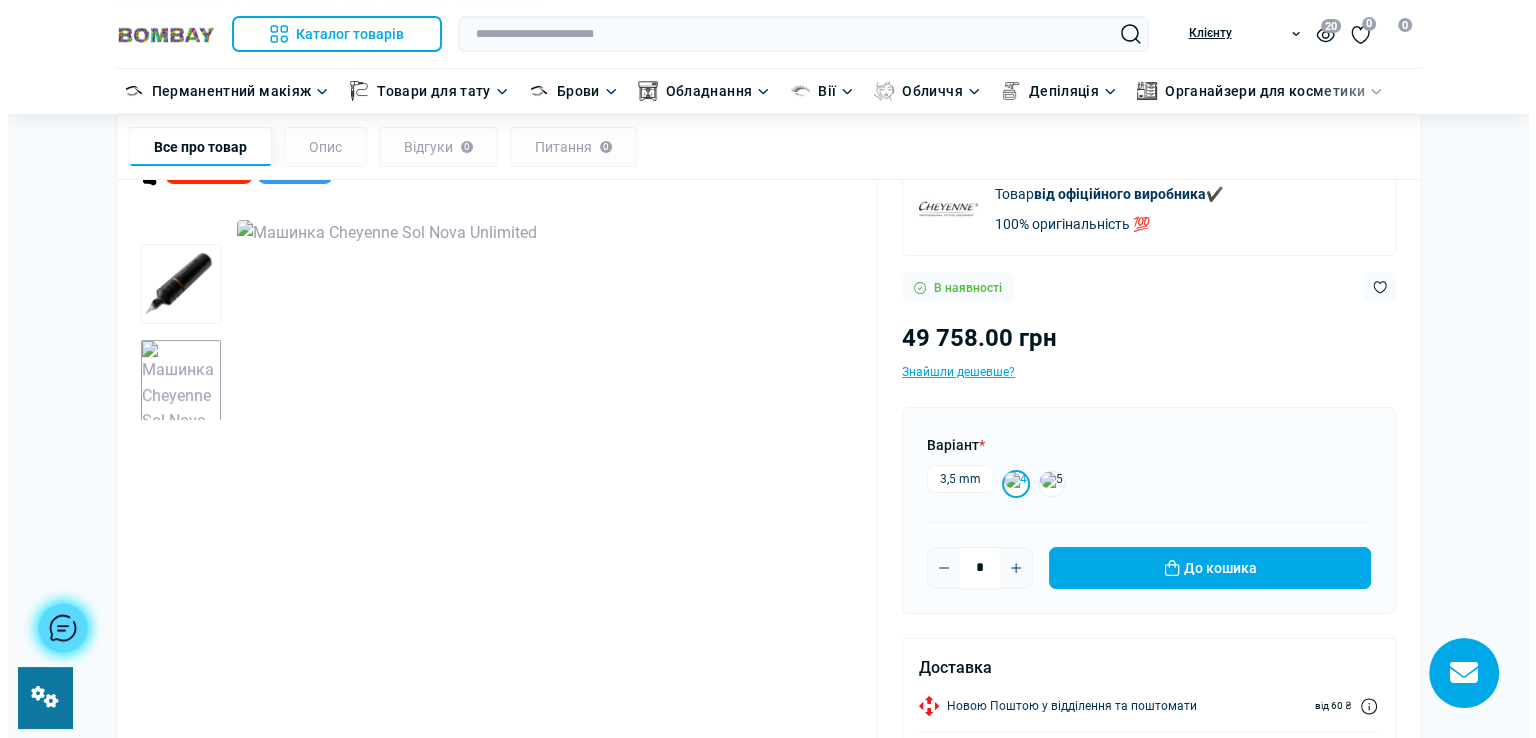scroll, scrollTop: 0, scrollLeft: 0, axis: both 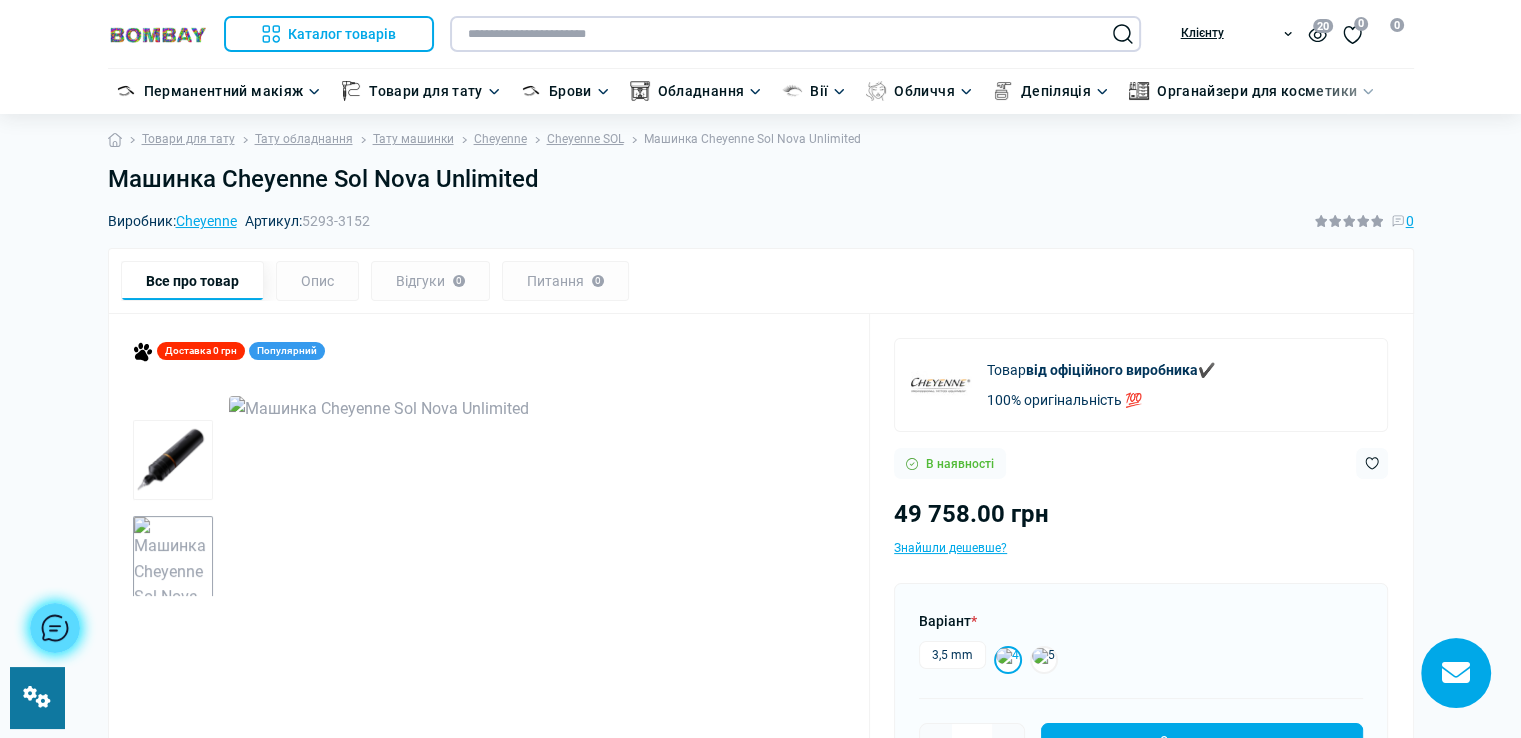 click at bounding box center [795, 34] 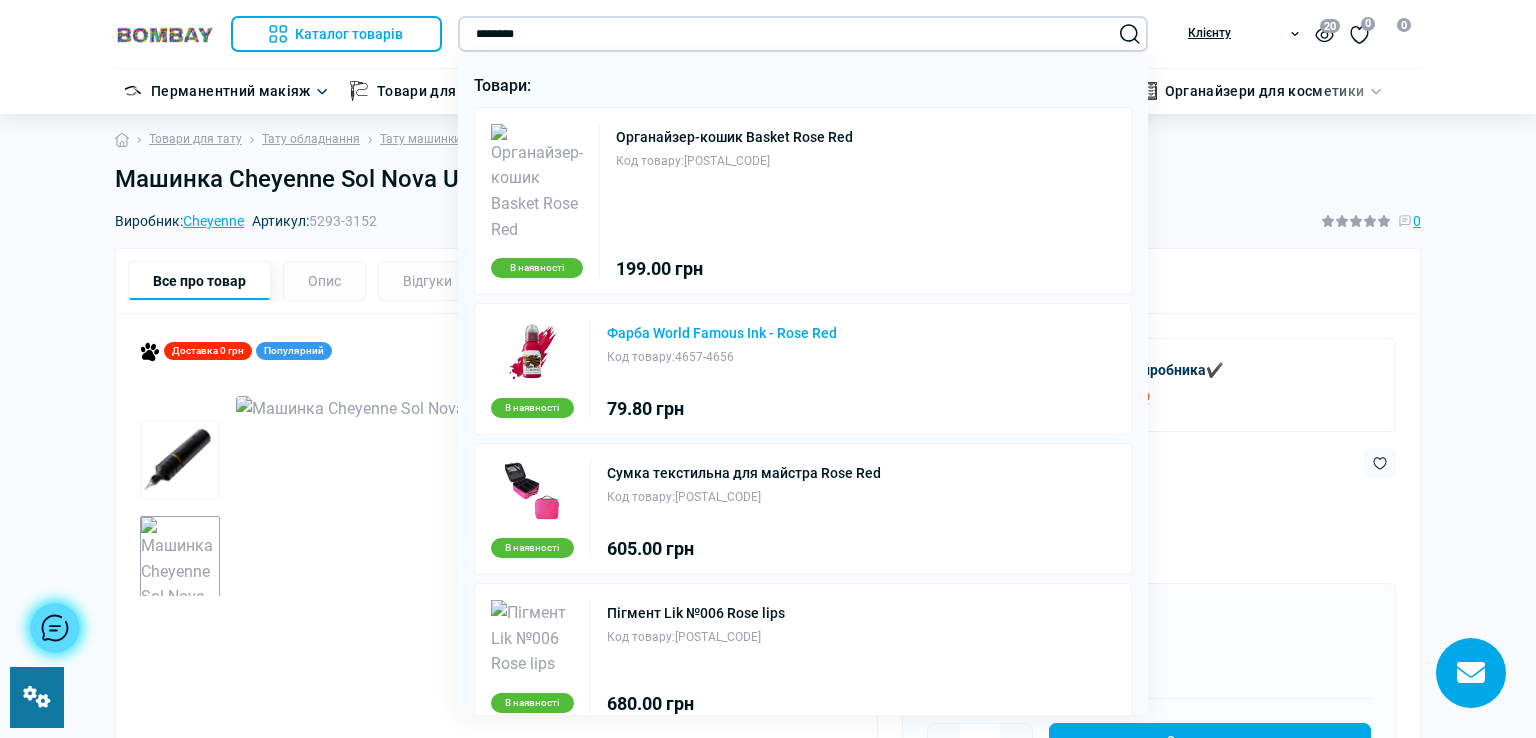 type on "********" 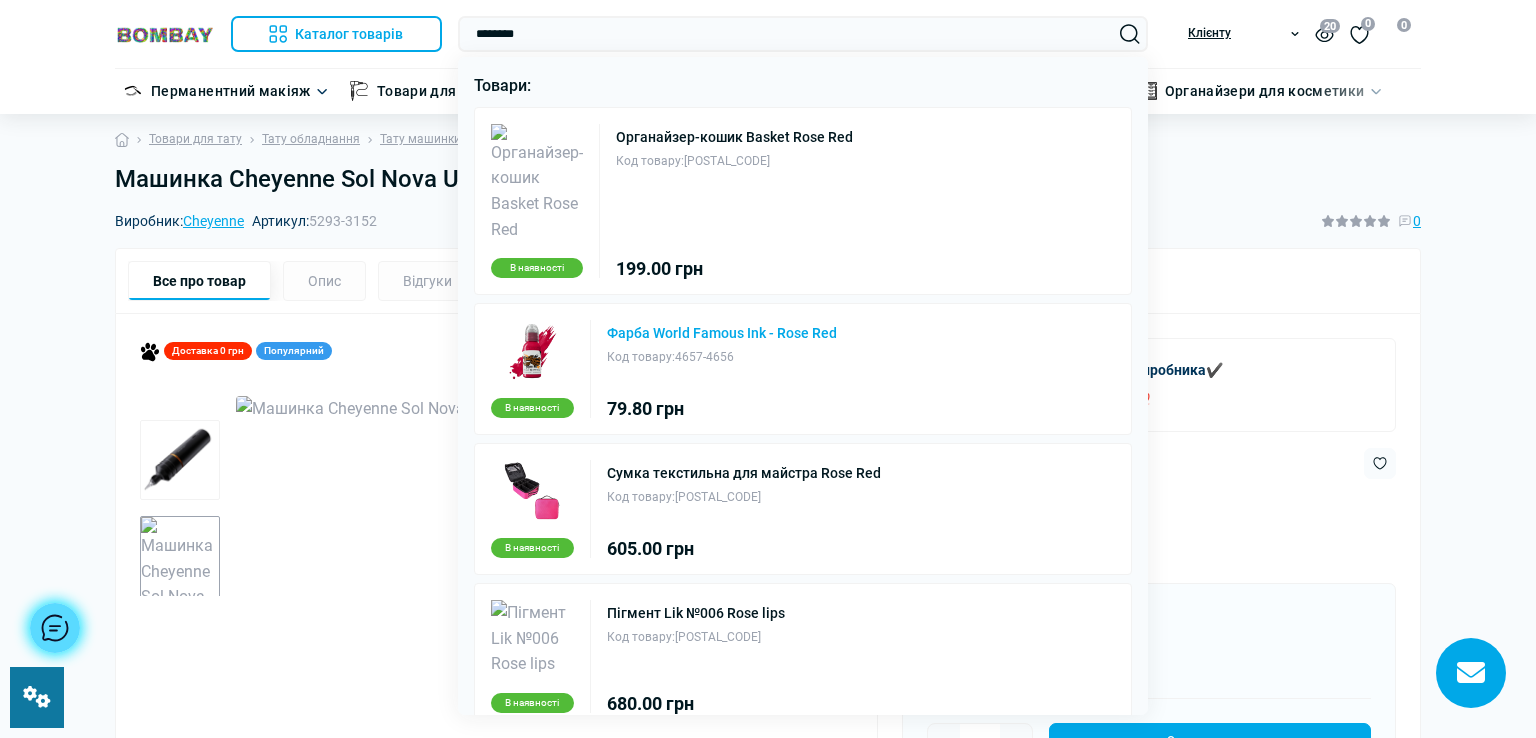 click on "Фарба World Famous Ink - Rose Red" at bounding box center [722, 333] 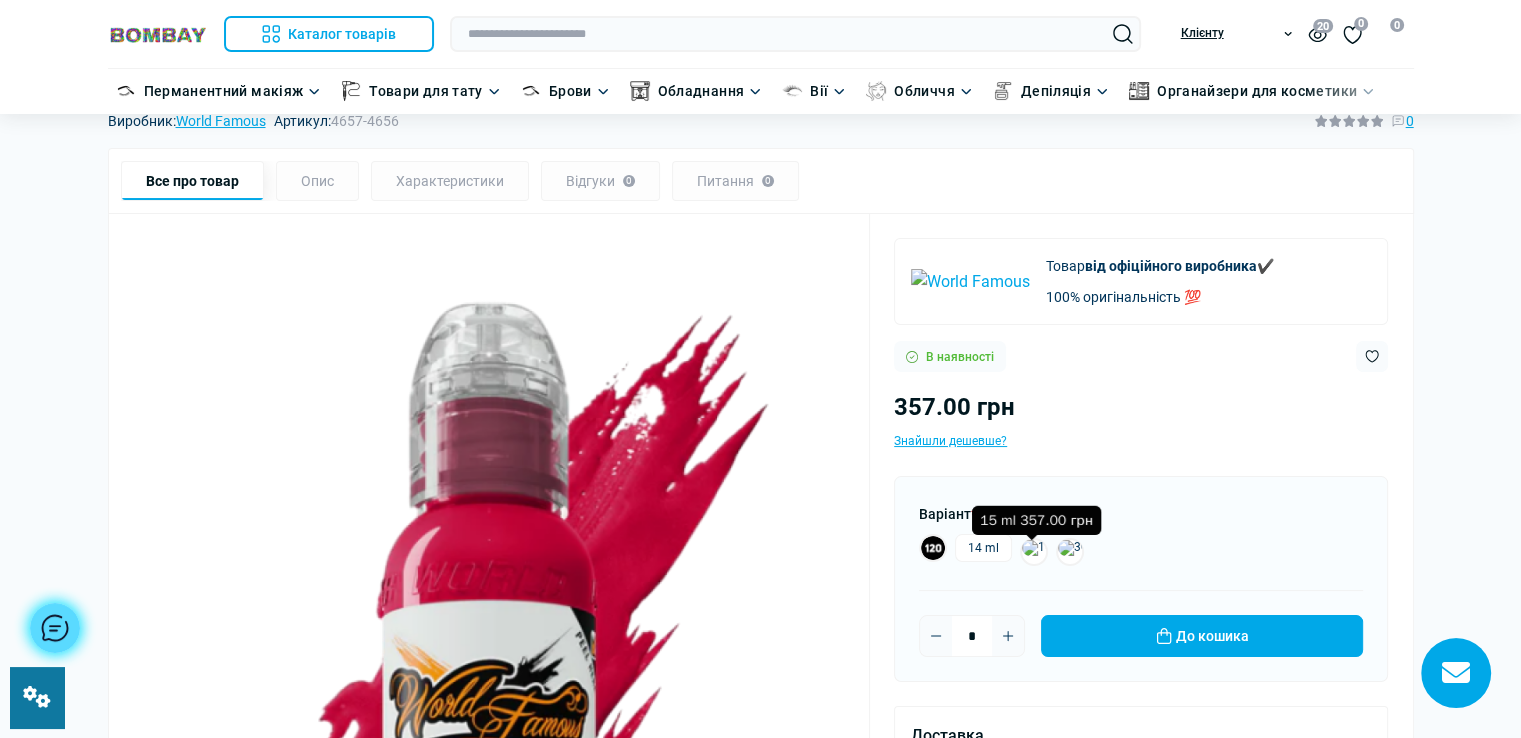 click on "14 ml" at bounding box center (983, 548) 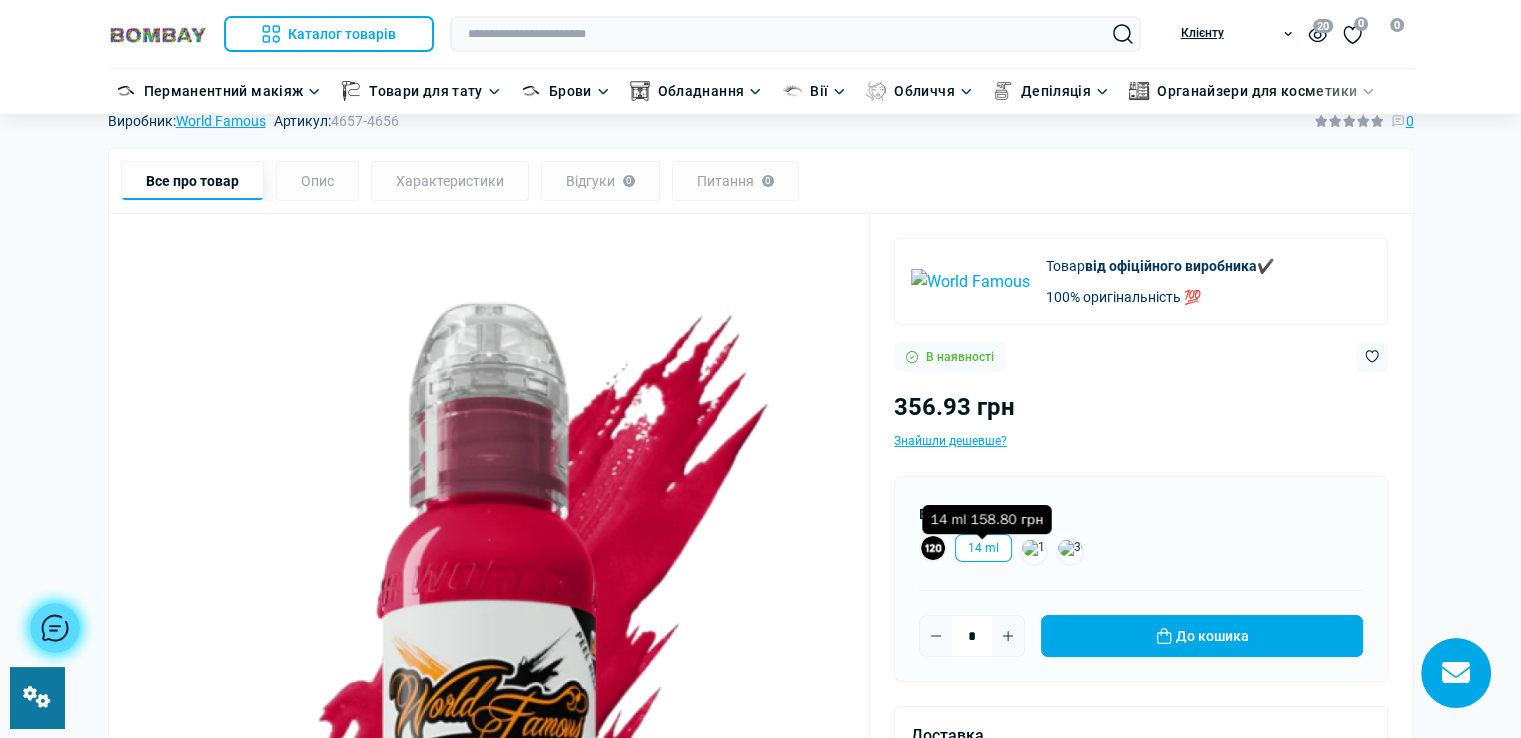 scroll, scrollTop: 100, scrollLeft: 0, axis: vertical 